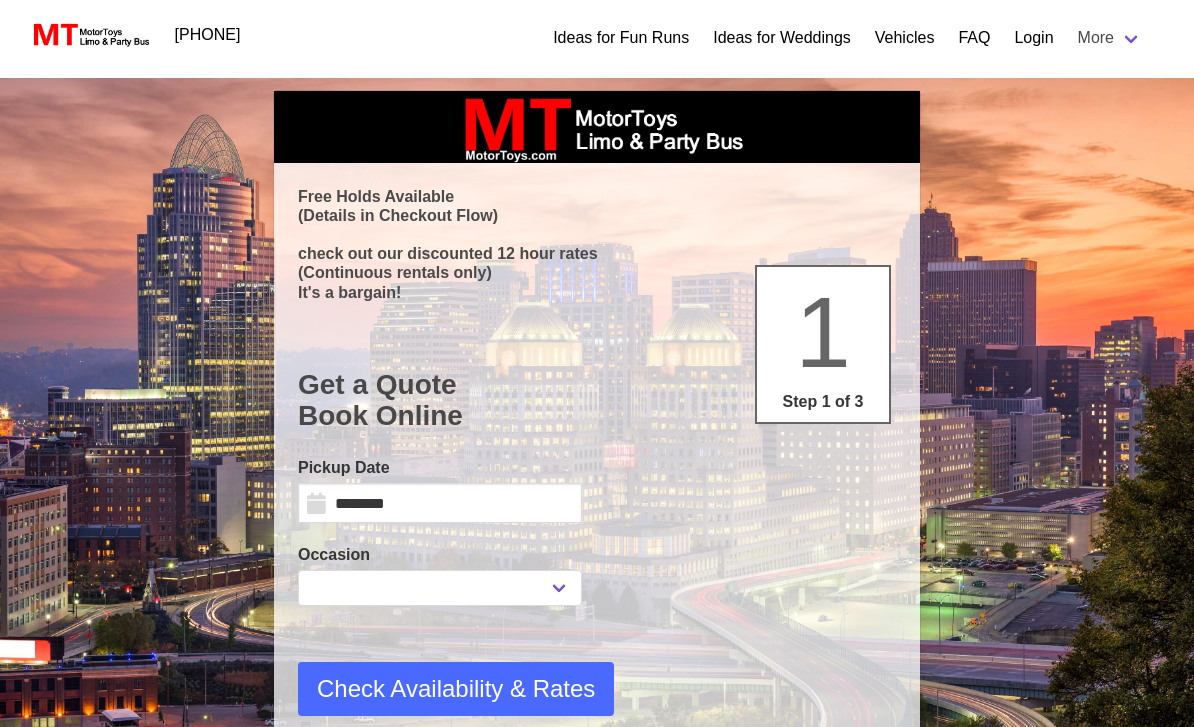 scroll, scrollTop: 0, scrollLeft: 0, axis: both 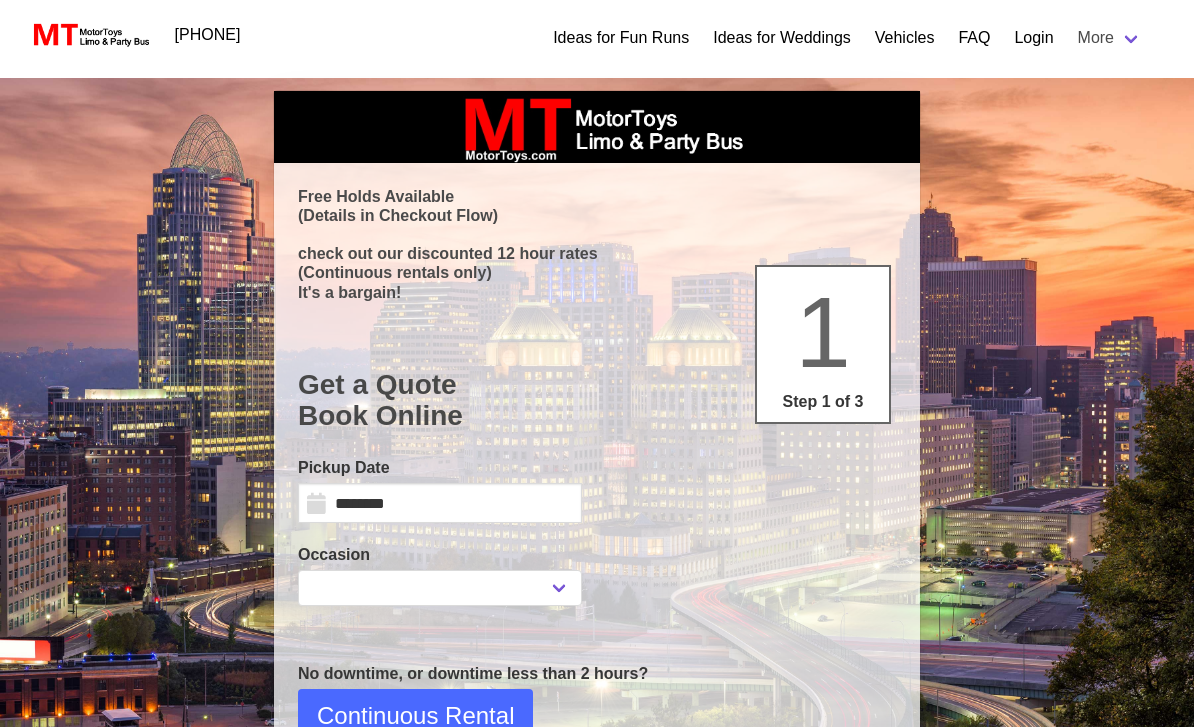 select 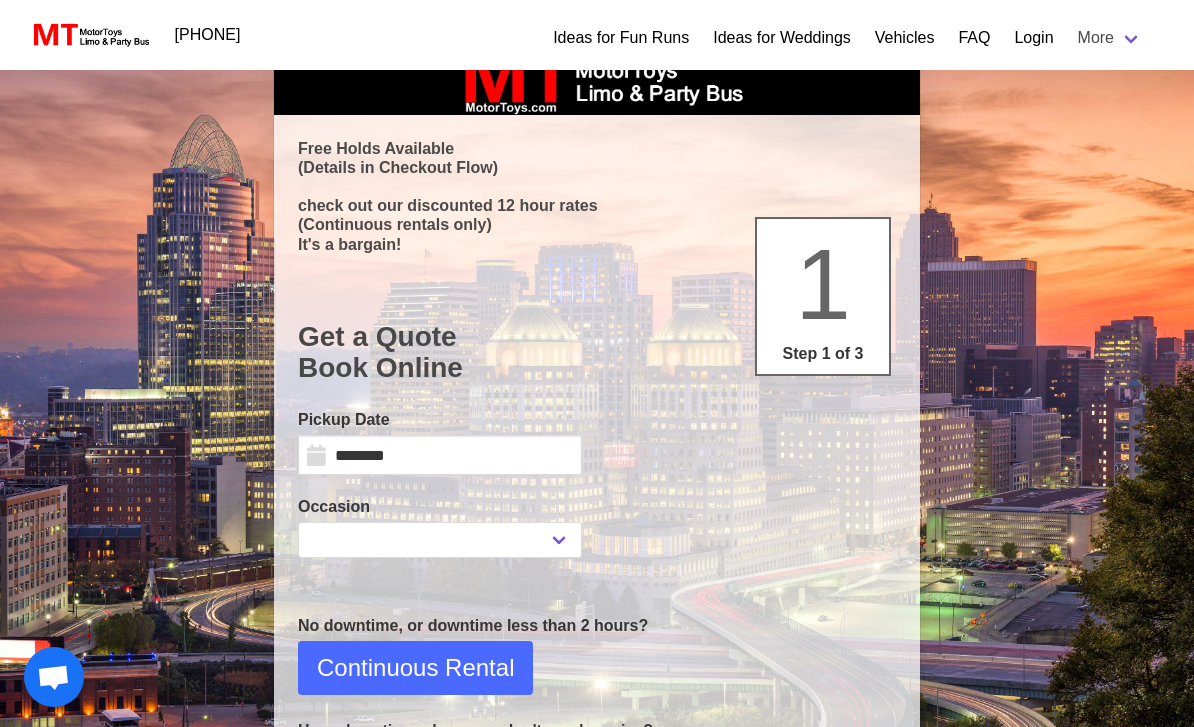 scroll, scrollTop: 0, scrollLeft: 0, axis: both 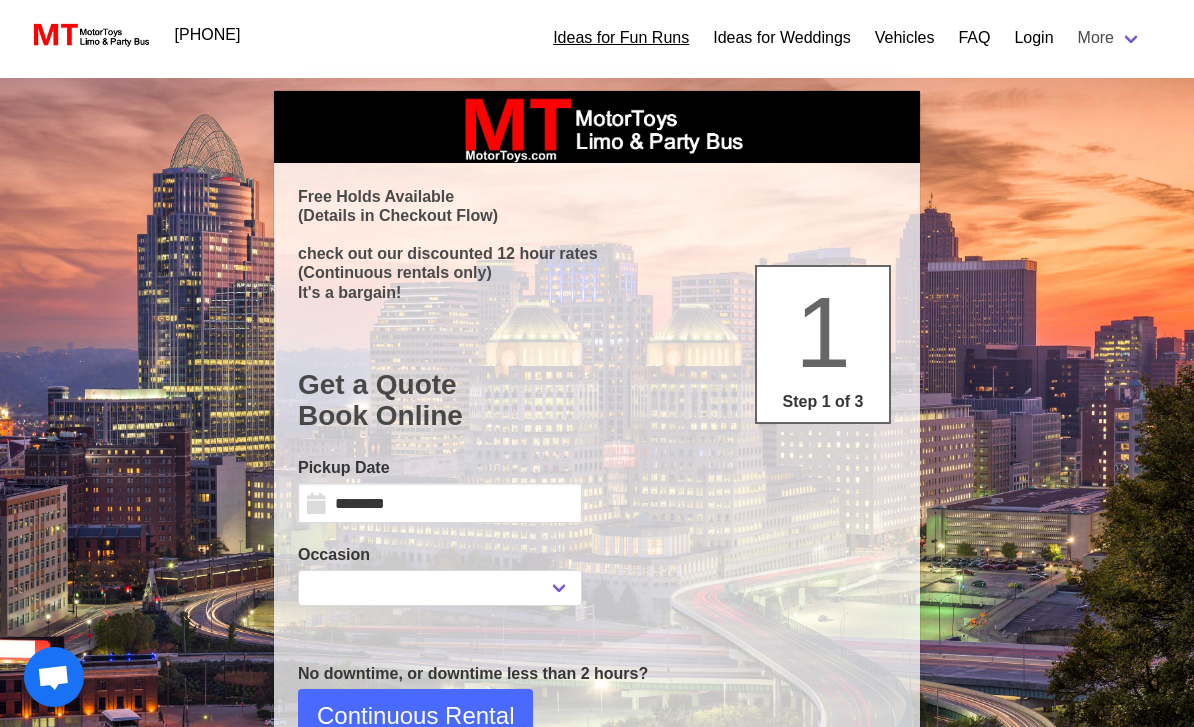 click on "Ideas for Fun Runs" at bounding box center (621, 38) 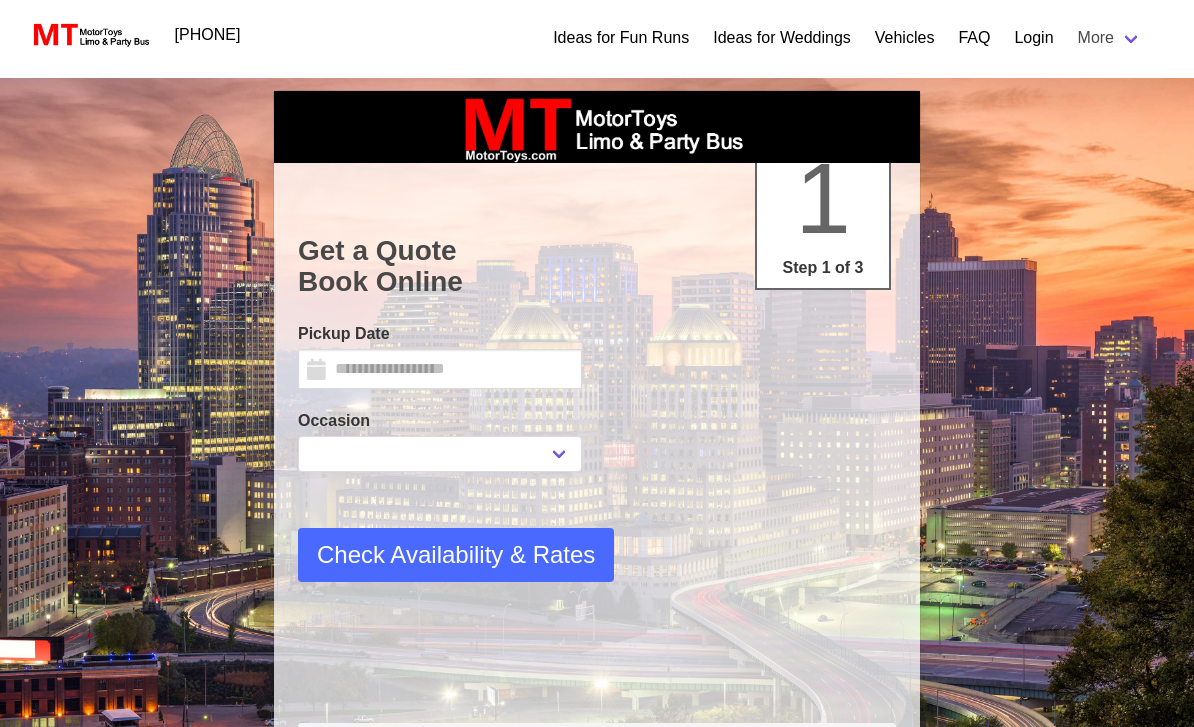 scroll, scrollTop: 0, scrollLeft: 0, axis: both 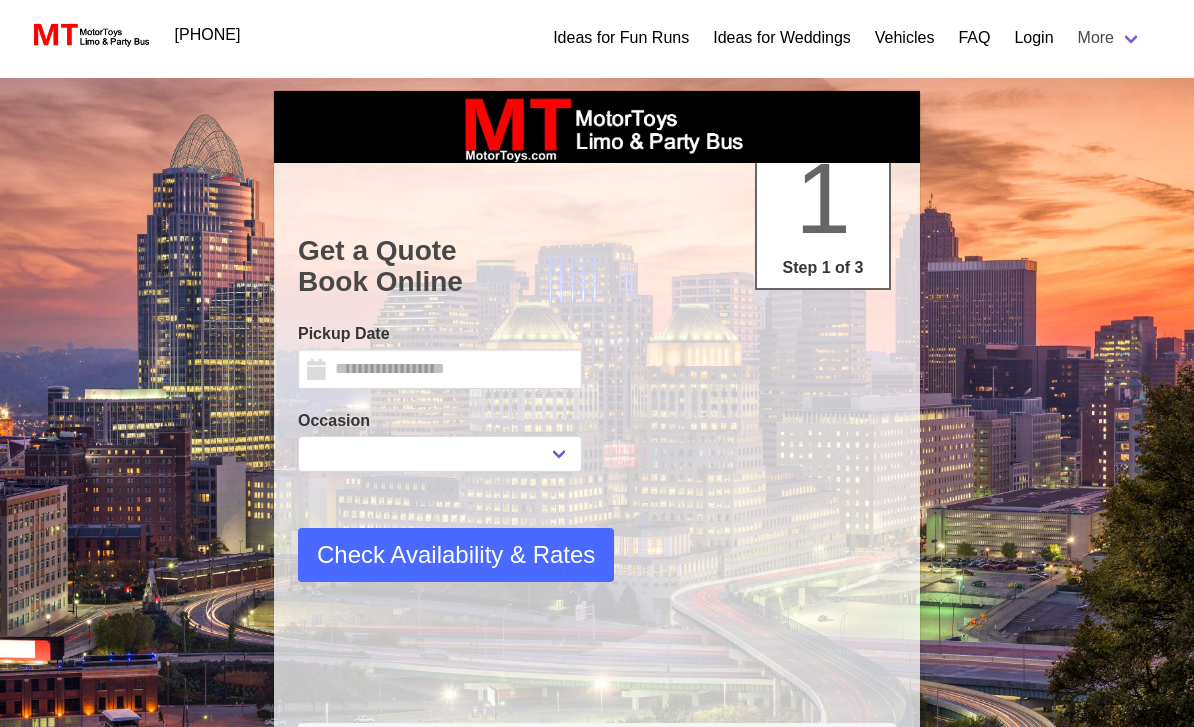type on "********" 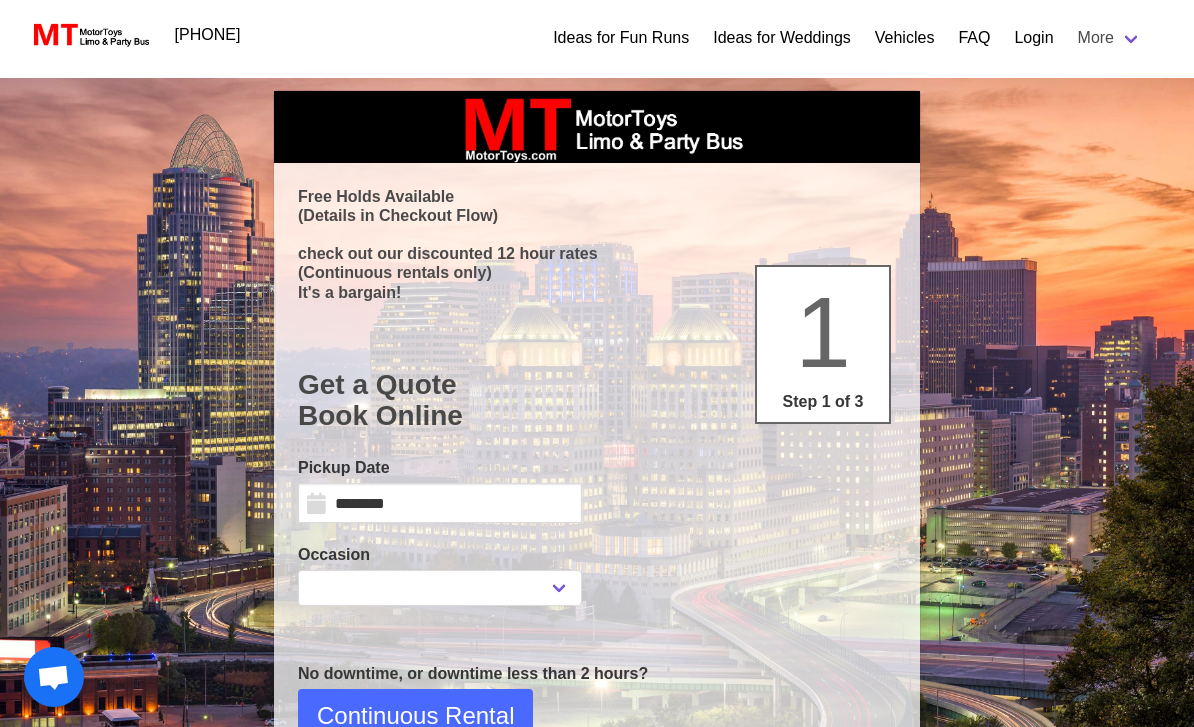 select 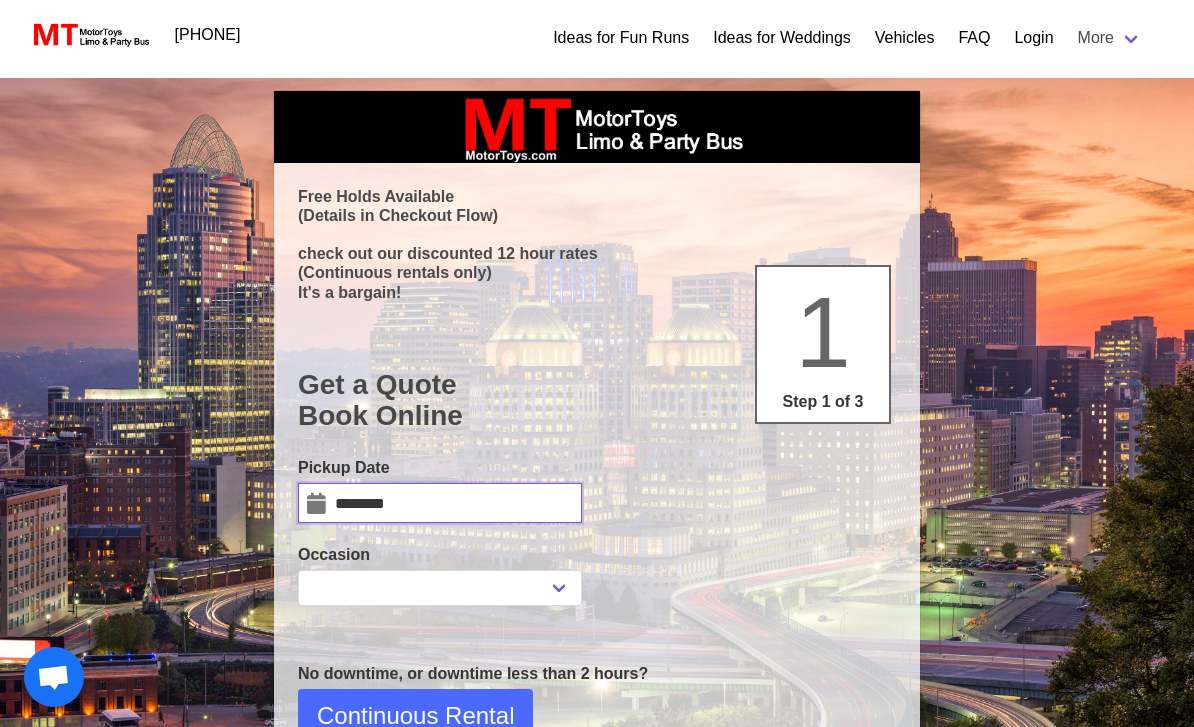 click on "********" at bounding box center [440, 503] 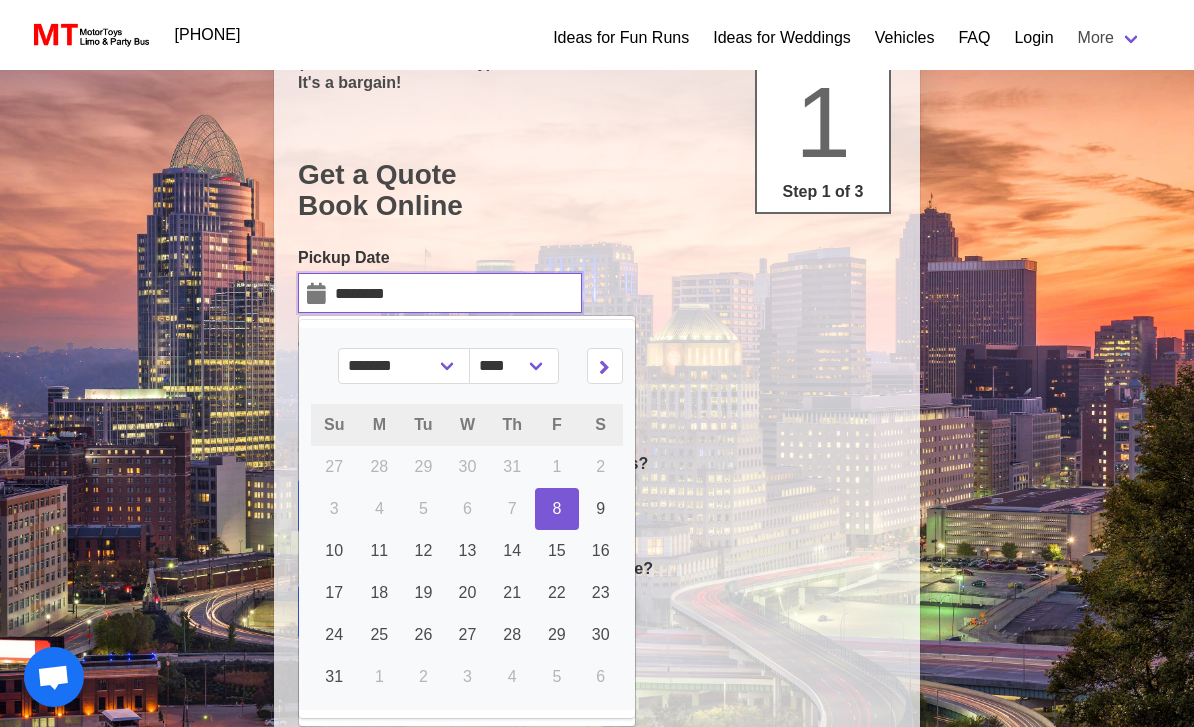 scroll, scrollTop: 224, scrollLeft: 0, axis: vertical 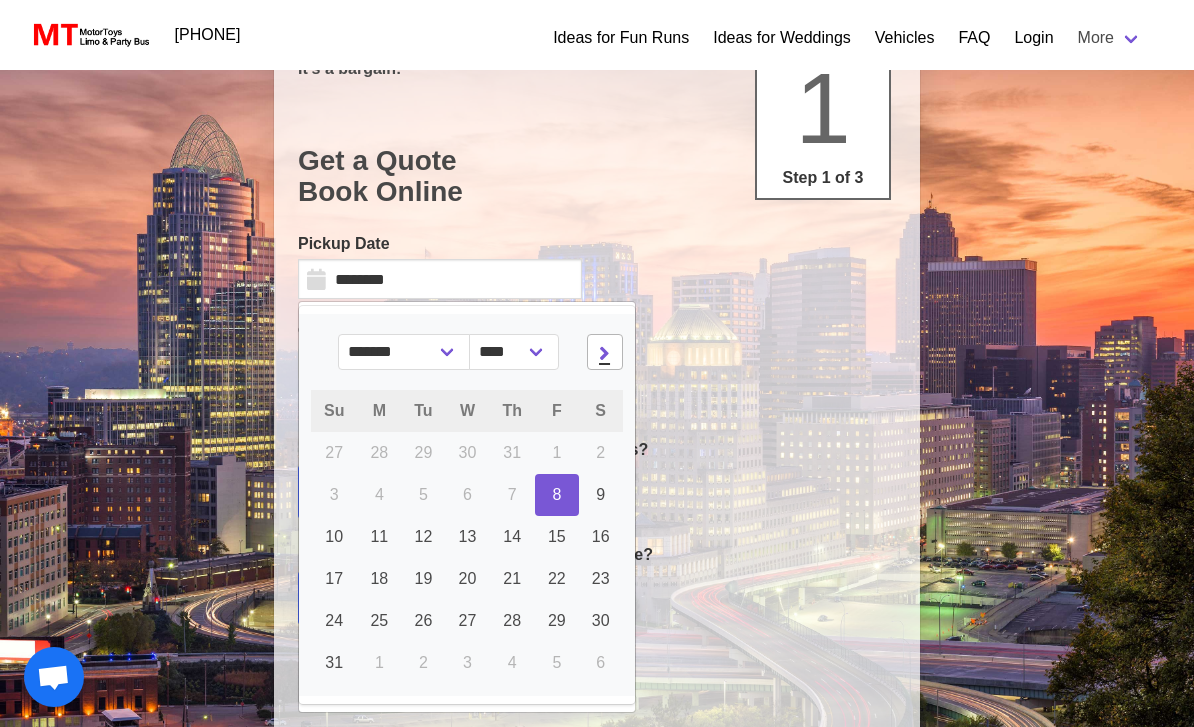 click at bounding box center (605, 352) 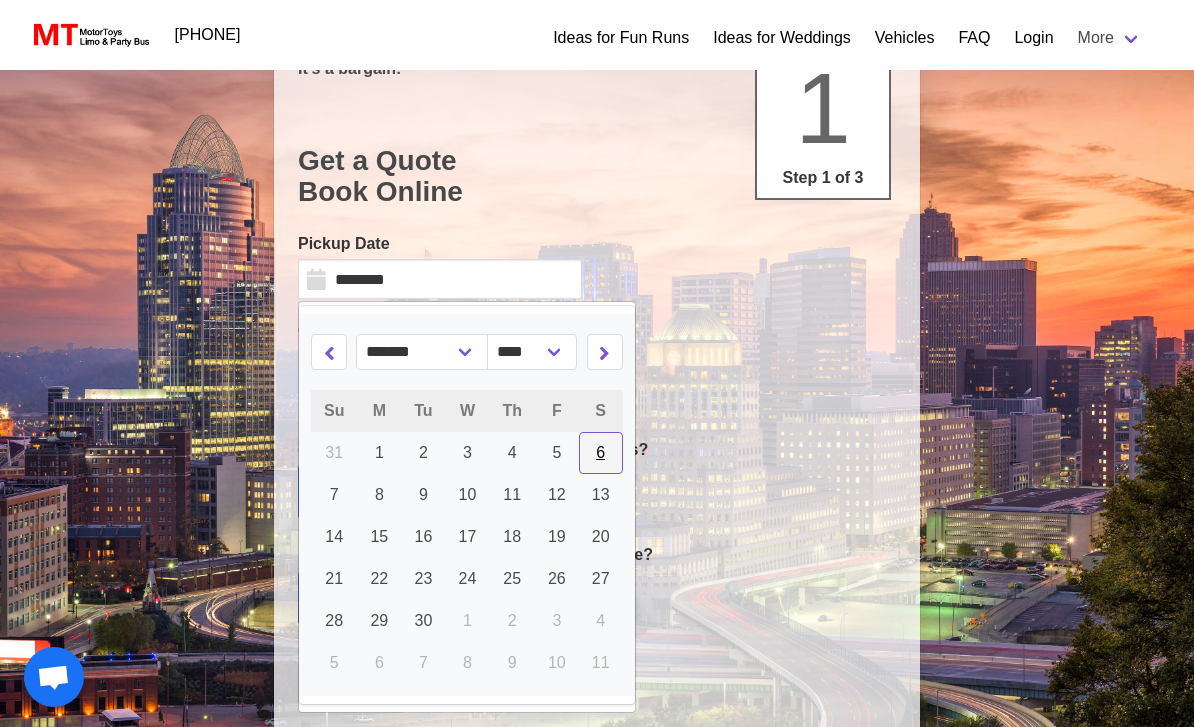 click on "6" at bounding box center (601, 453) 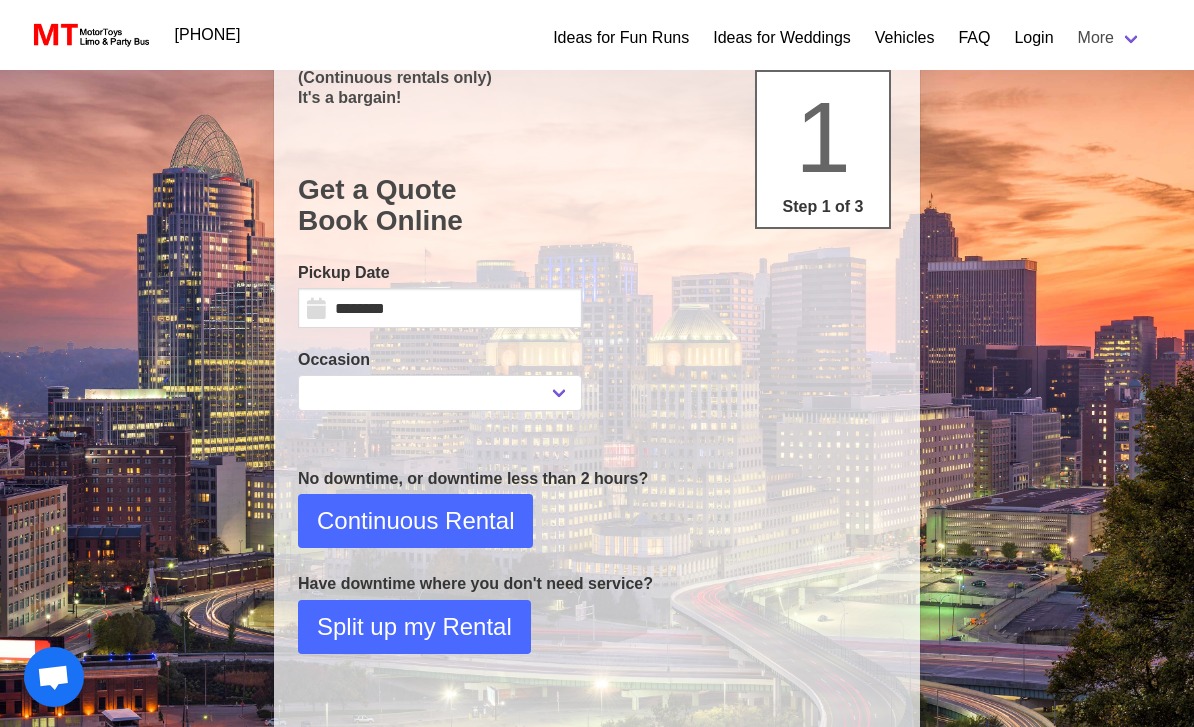 scroll, scrollTop: 196, scrollLeft: 0, axis: vertical 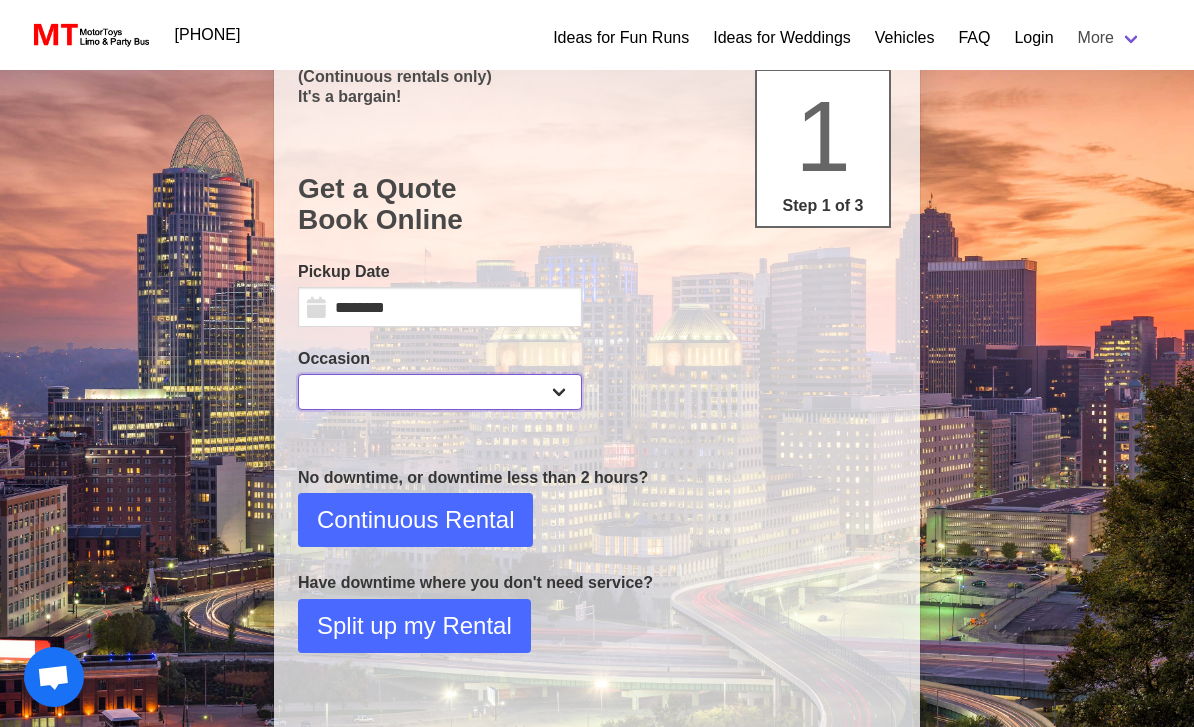 click on "**********" at bounding box center (440, 392) 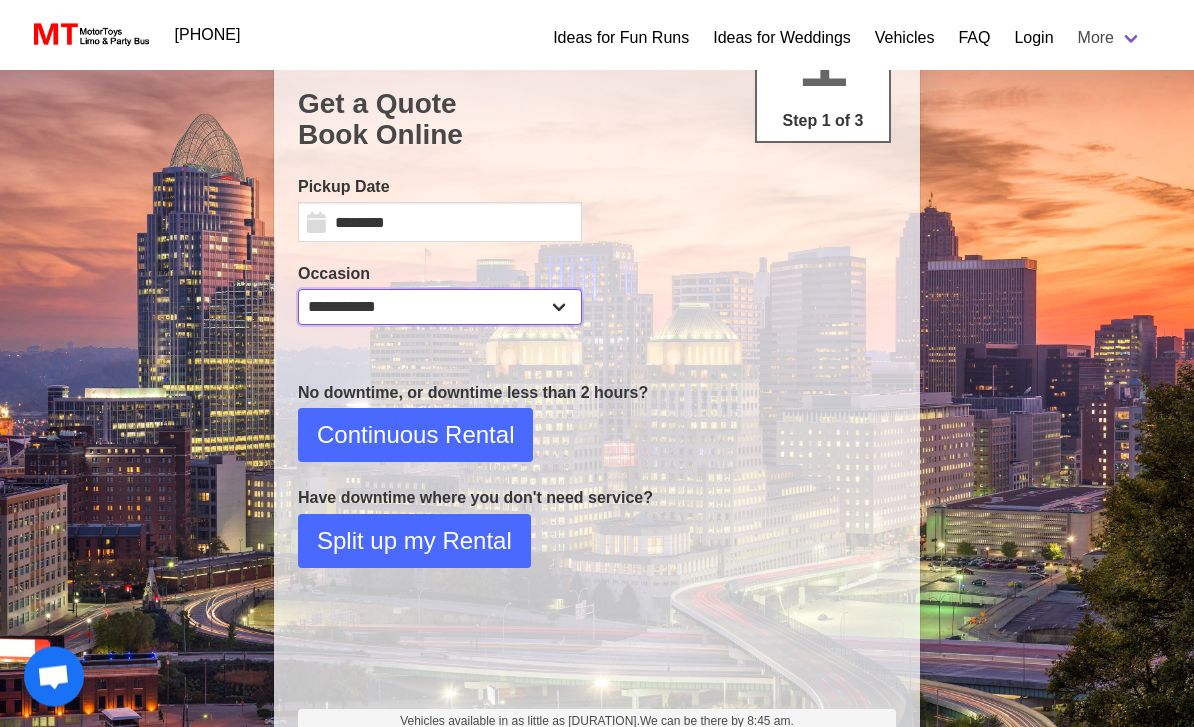 scroll, scrollTop: 327, scrollLeft: 0, axis: vertical 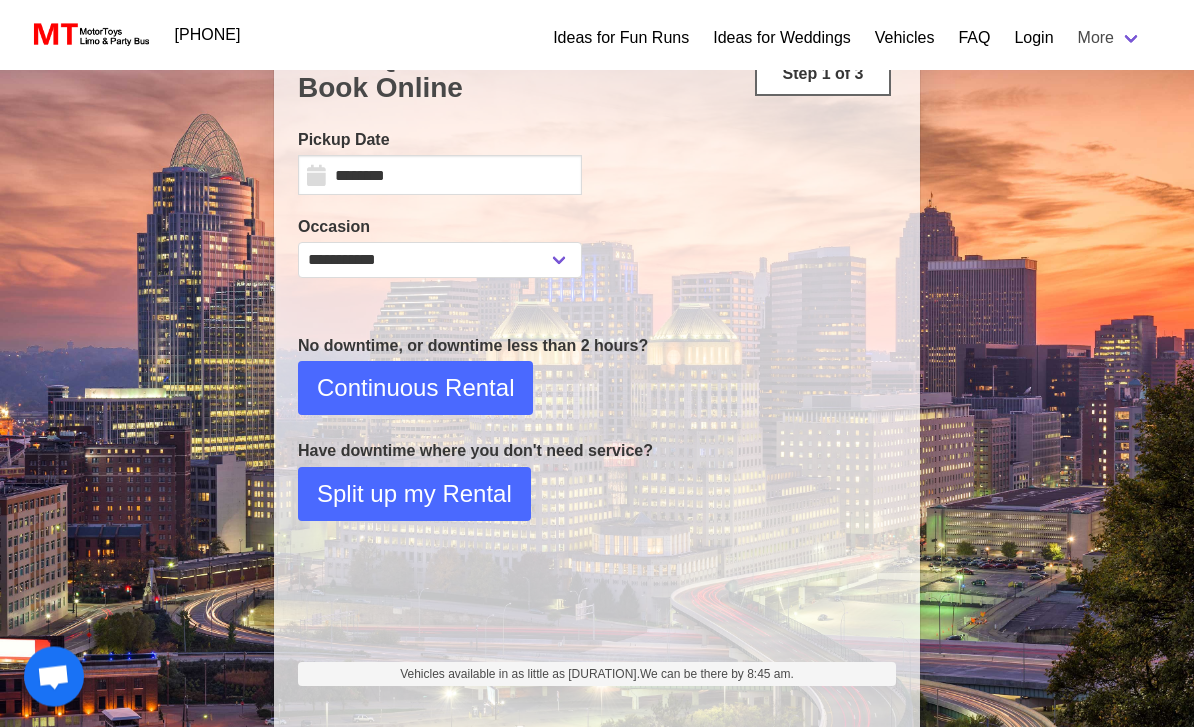 click on "Split up my Rental" at bounding box center (414, 495) 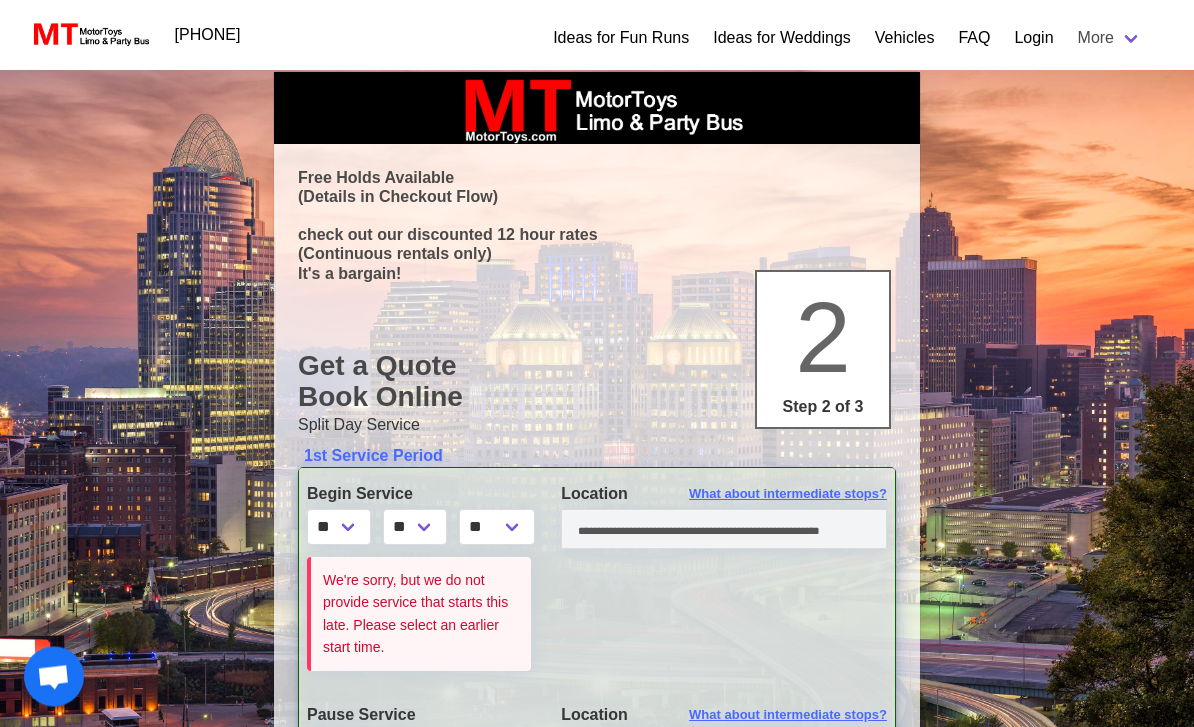 scroll, scrollTop: 0, scrollLeft: 0, axis: both 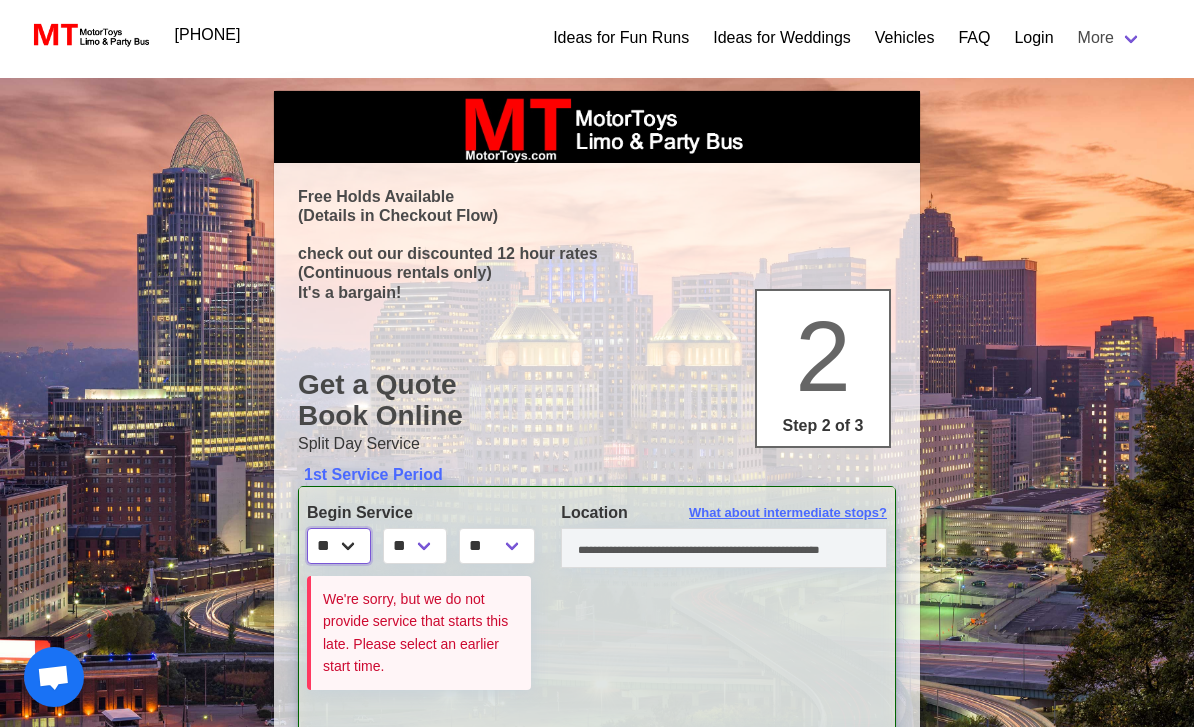 click on "* * * * * * * * * ** ** **" at bounding box center (339, 546) 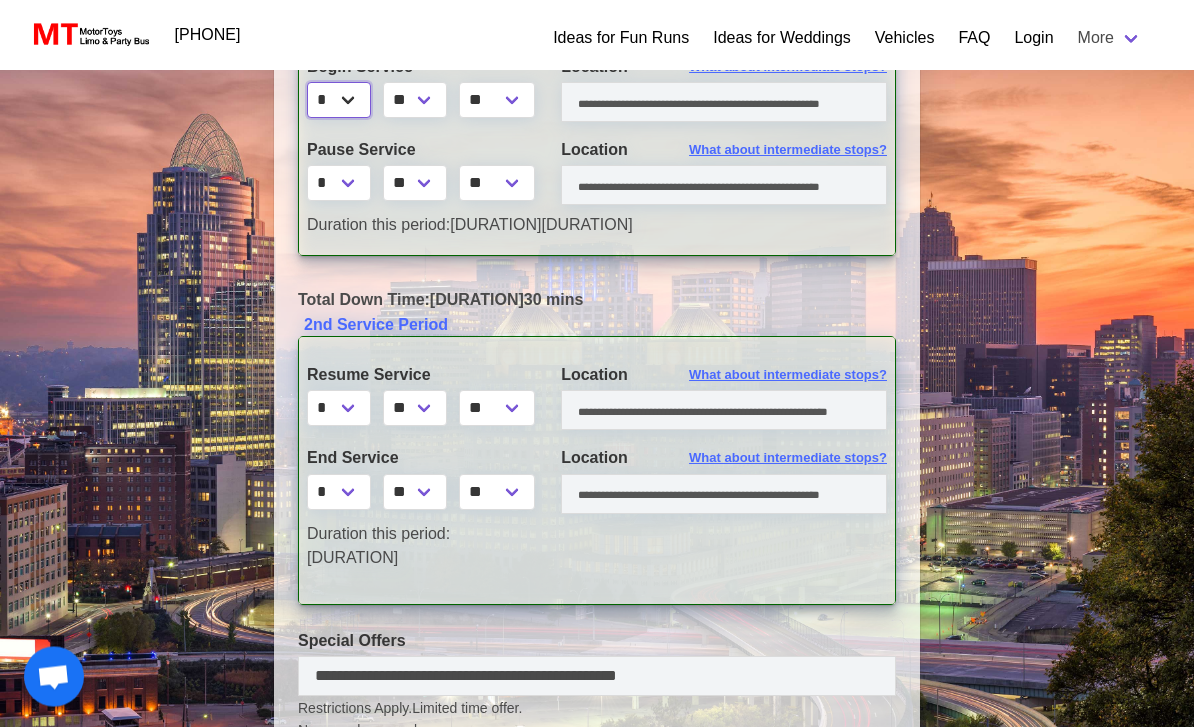 scroll, scrollTop: 888, scrollLeft: 0, axis: vertical 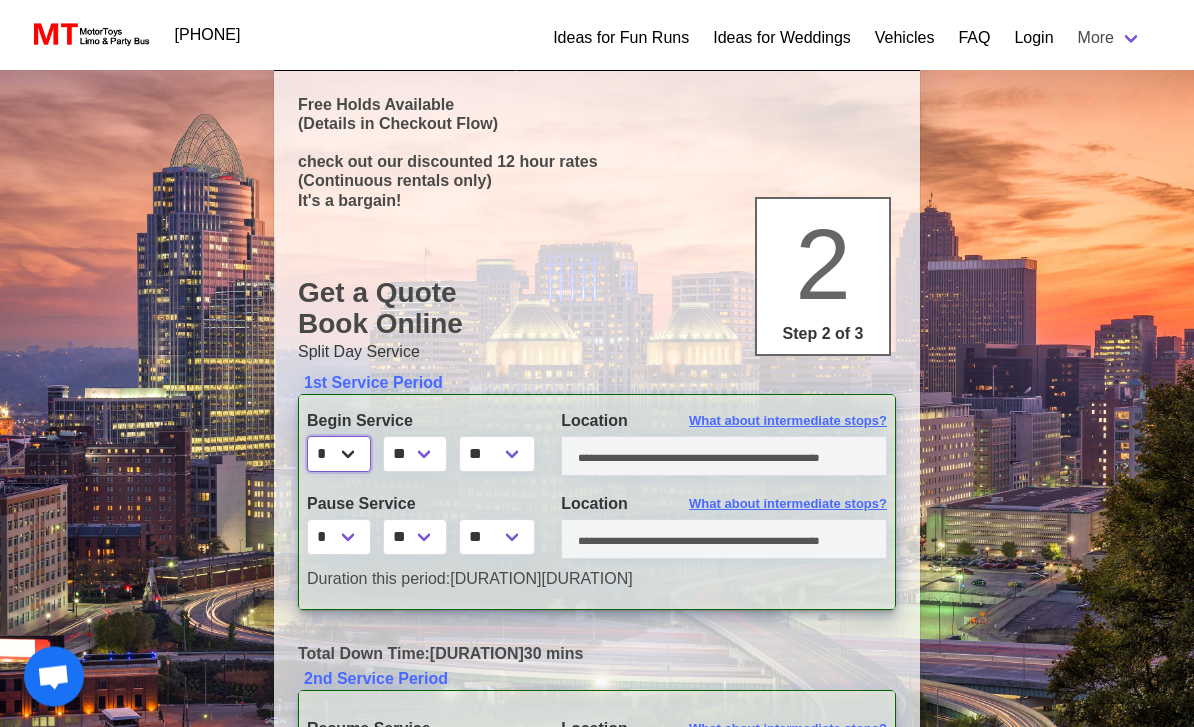 click on "* * * * * * * * * ** ** **" at bounding box center [339, 455] 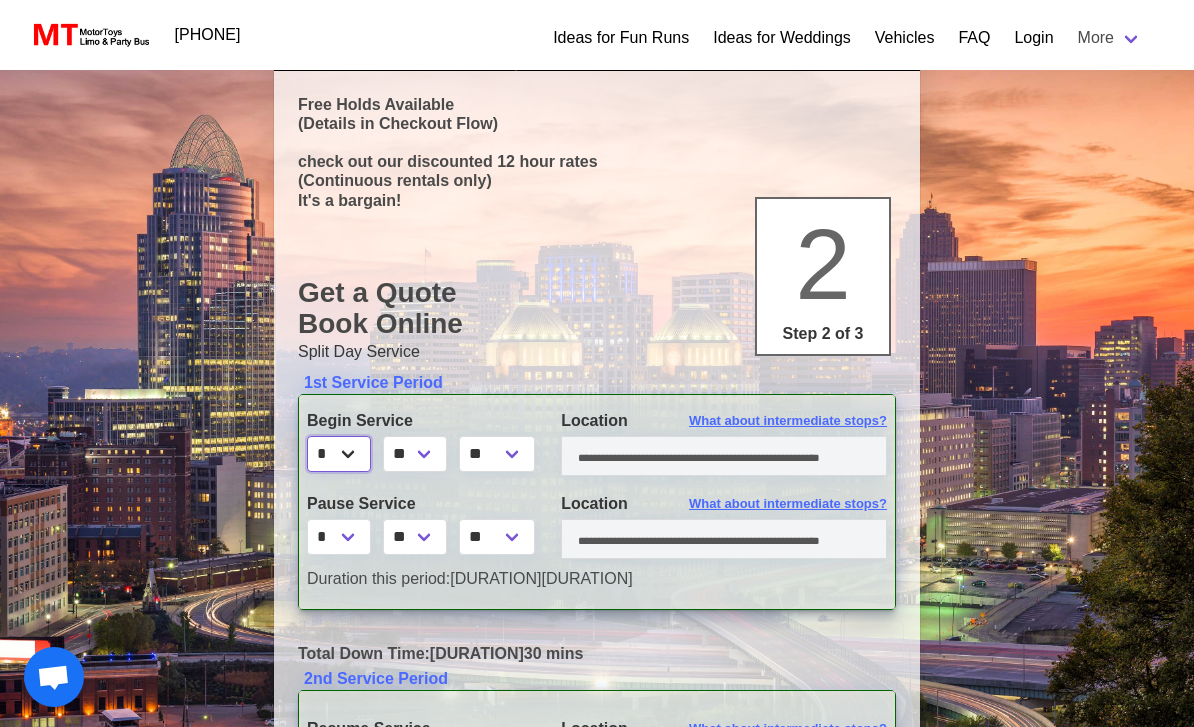 select on "**" 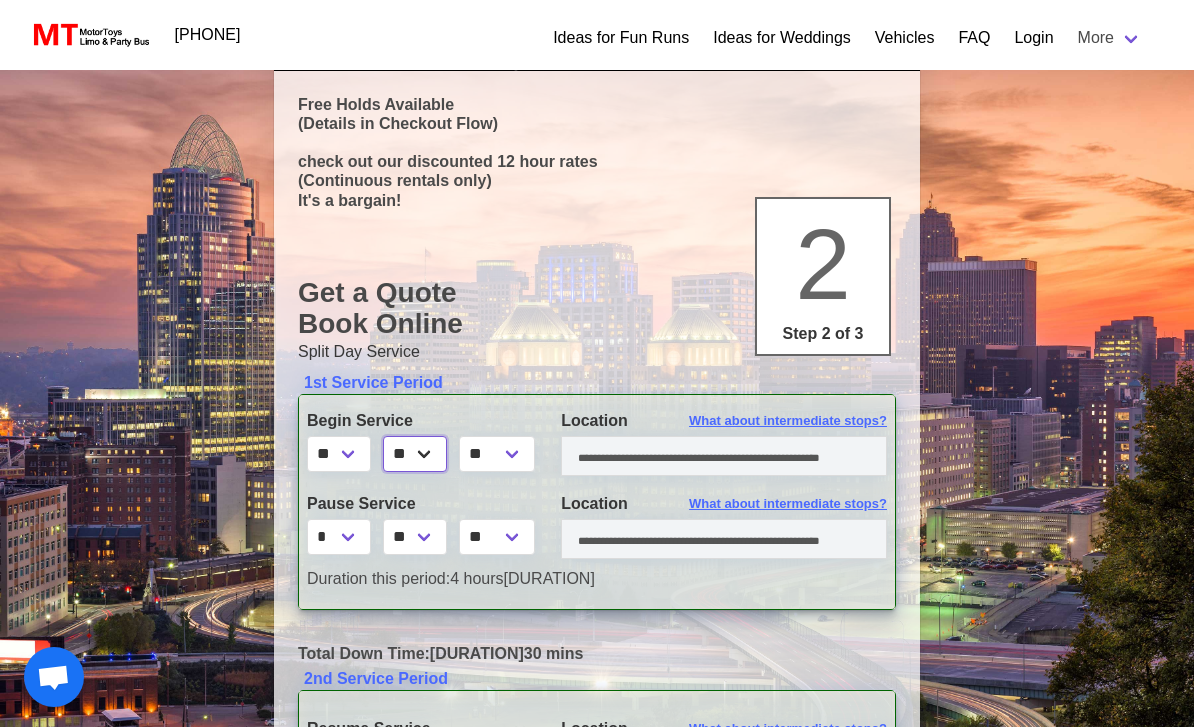 click on "** ** ** **" at bounding box center (415, 454) 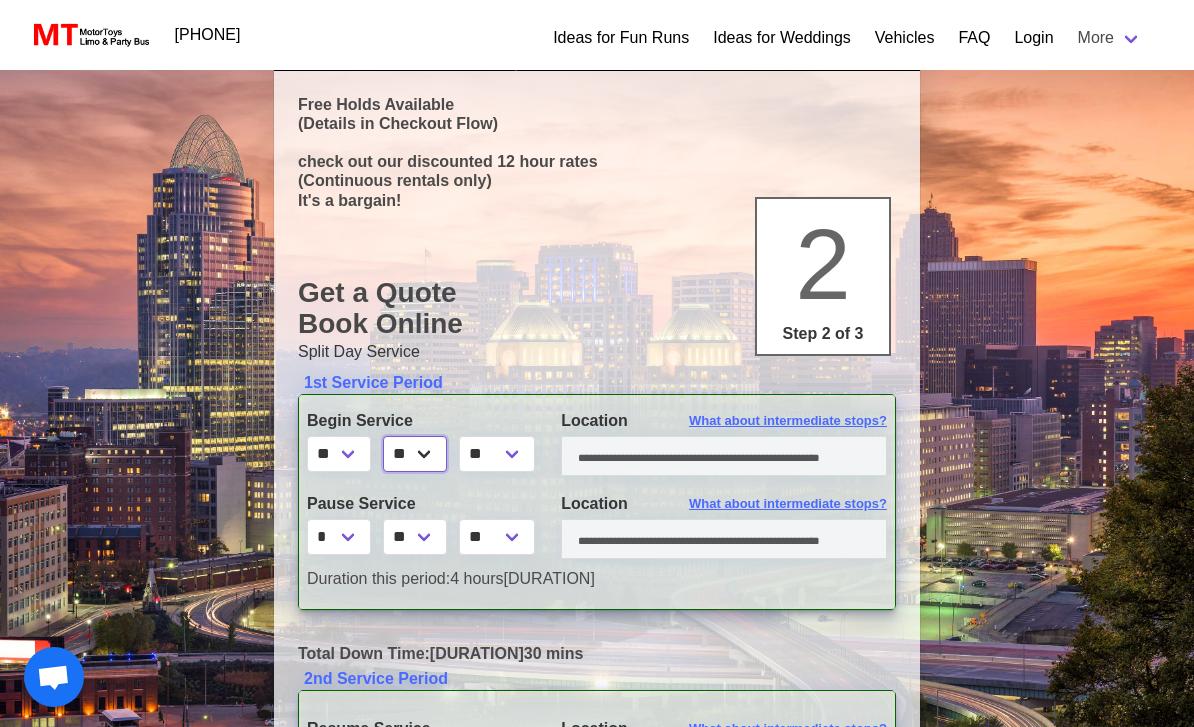 select on "*" 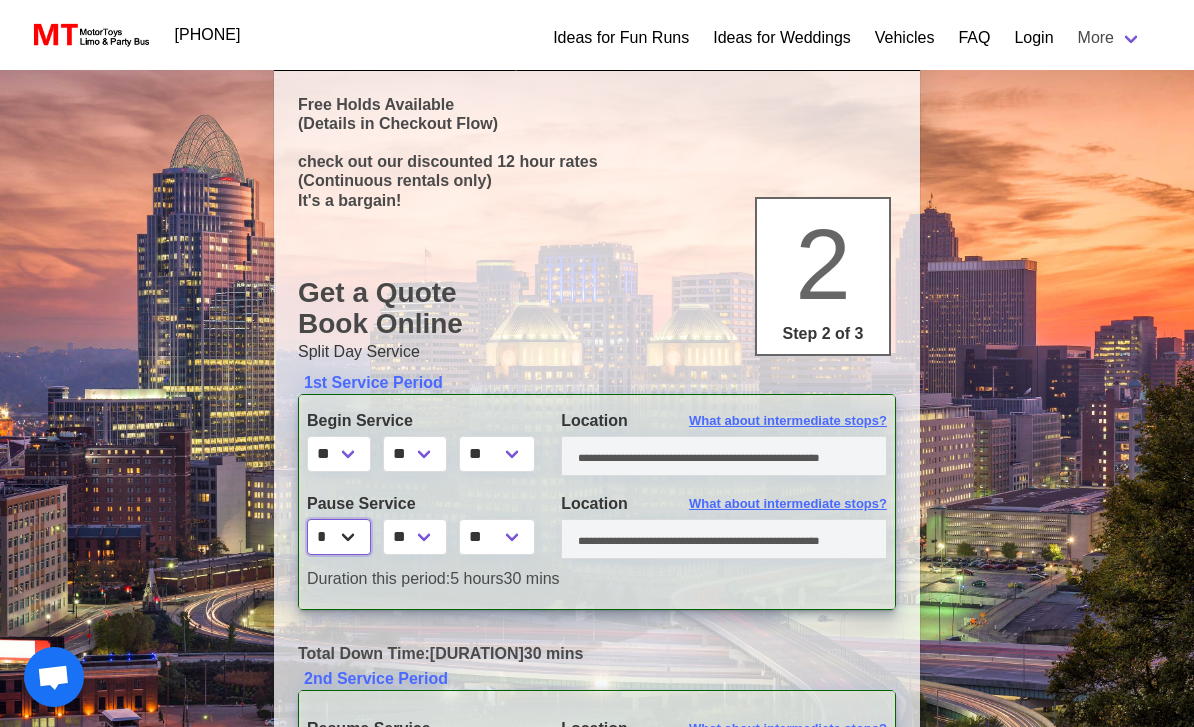 click on "* * * * * * * * * ** ** **" at bounding box center [339, 537] 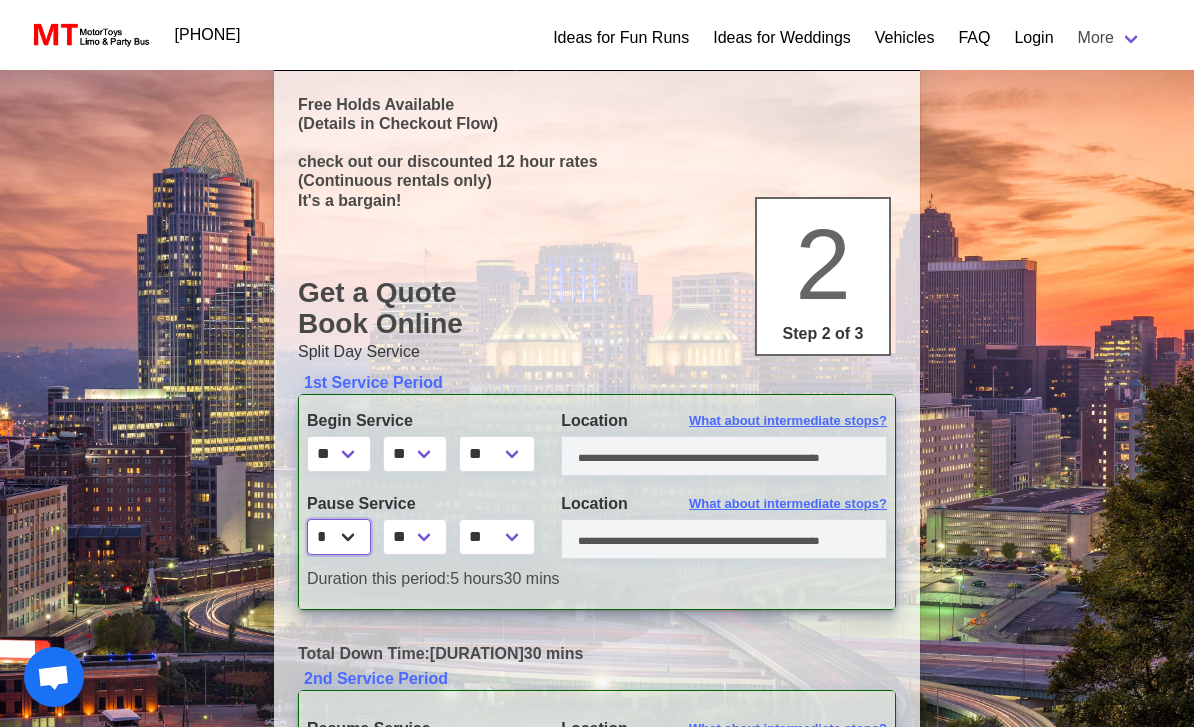select on "*" 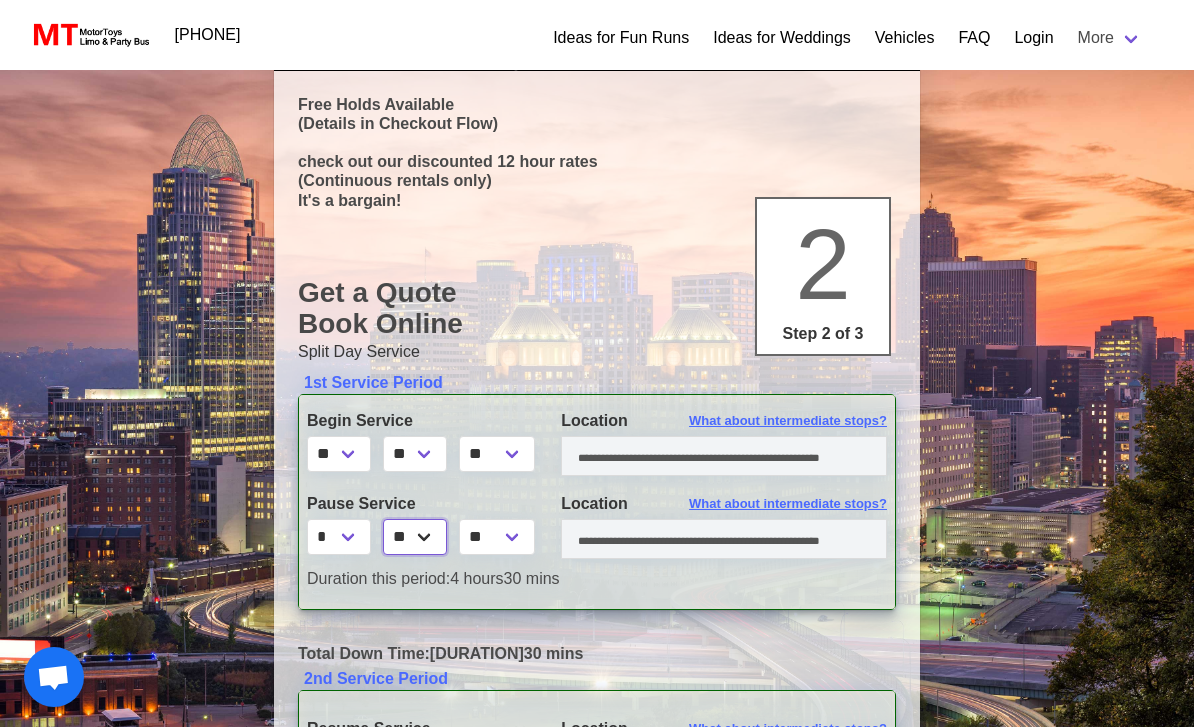 click on "** ** ** **" at bounding box center [415, 537] 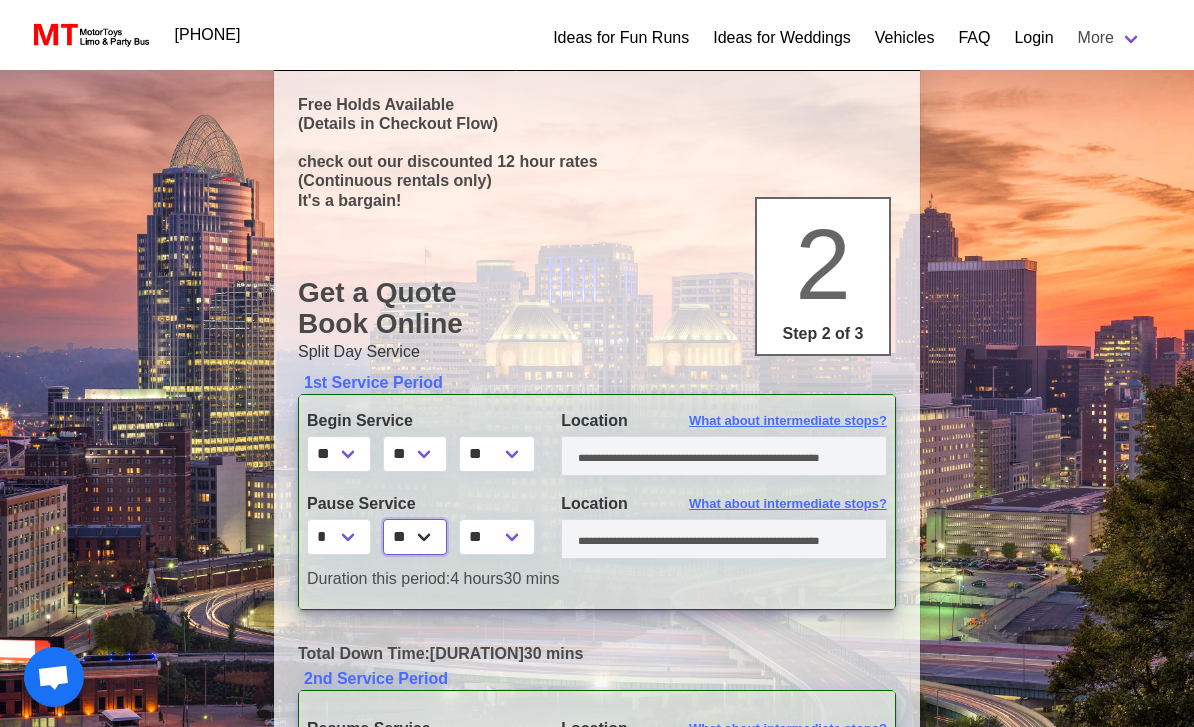 select on "*" 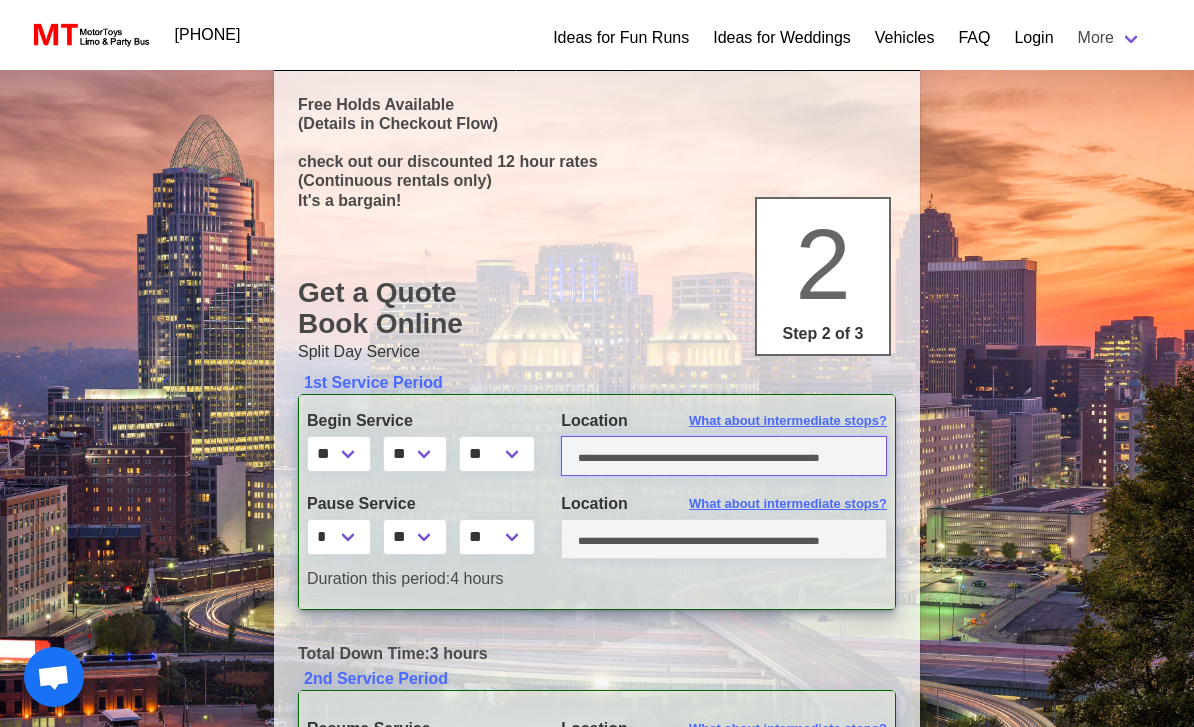 click at bounding box center [724, 456] 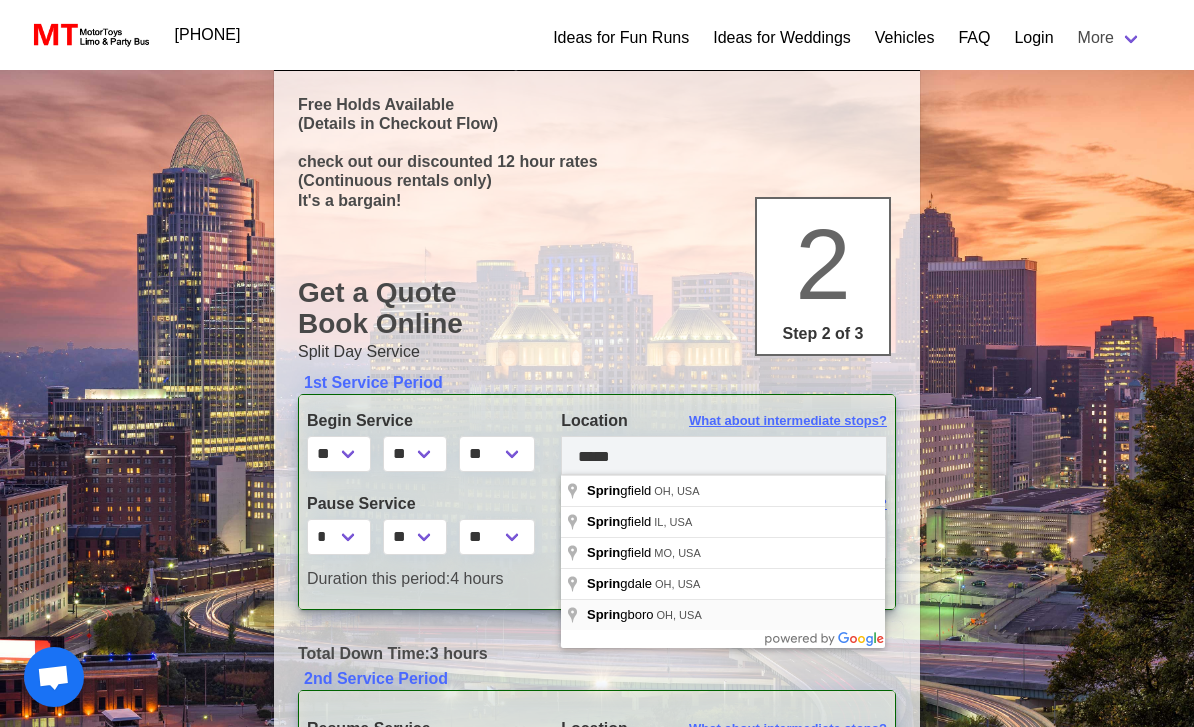 type on "**********" 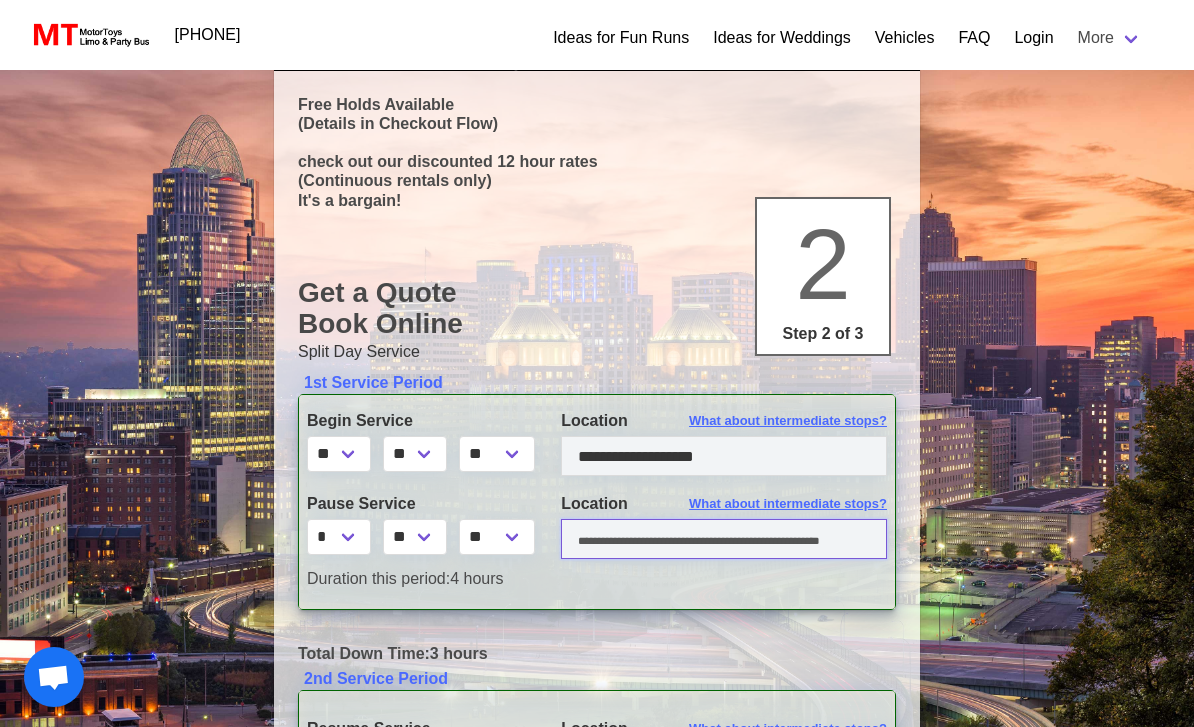 click at bounding box center [724, 539] 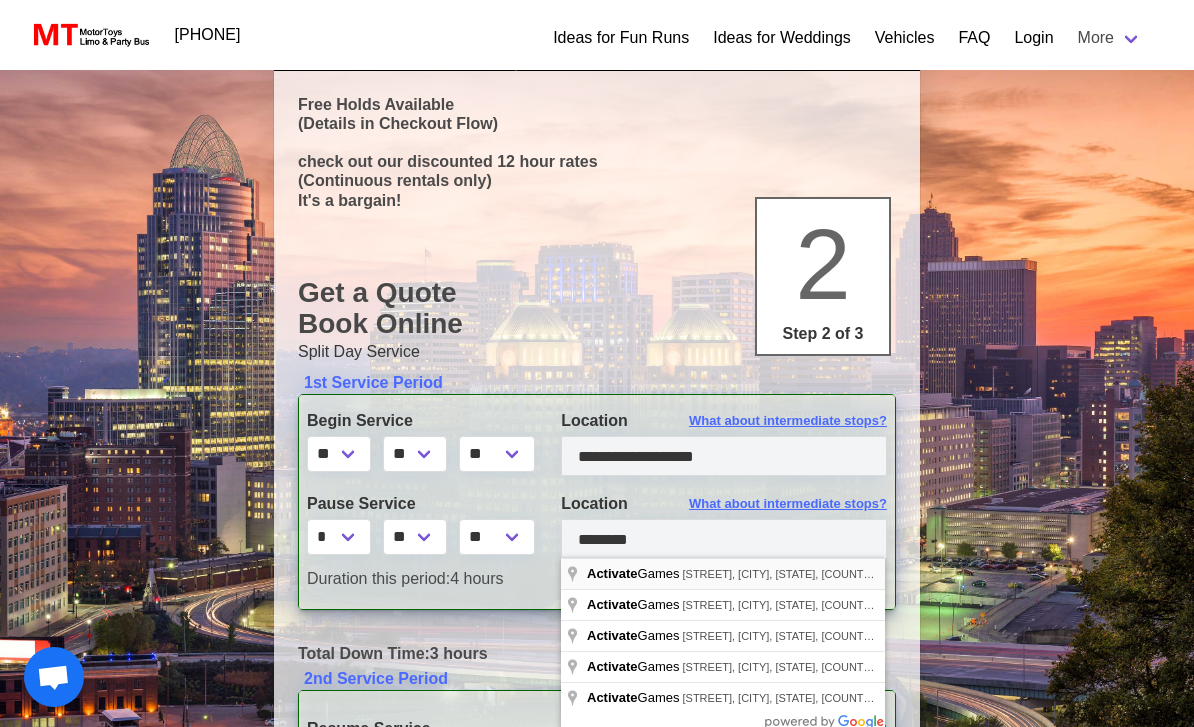 type on "**********" 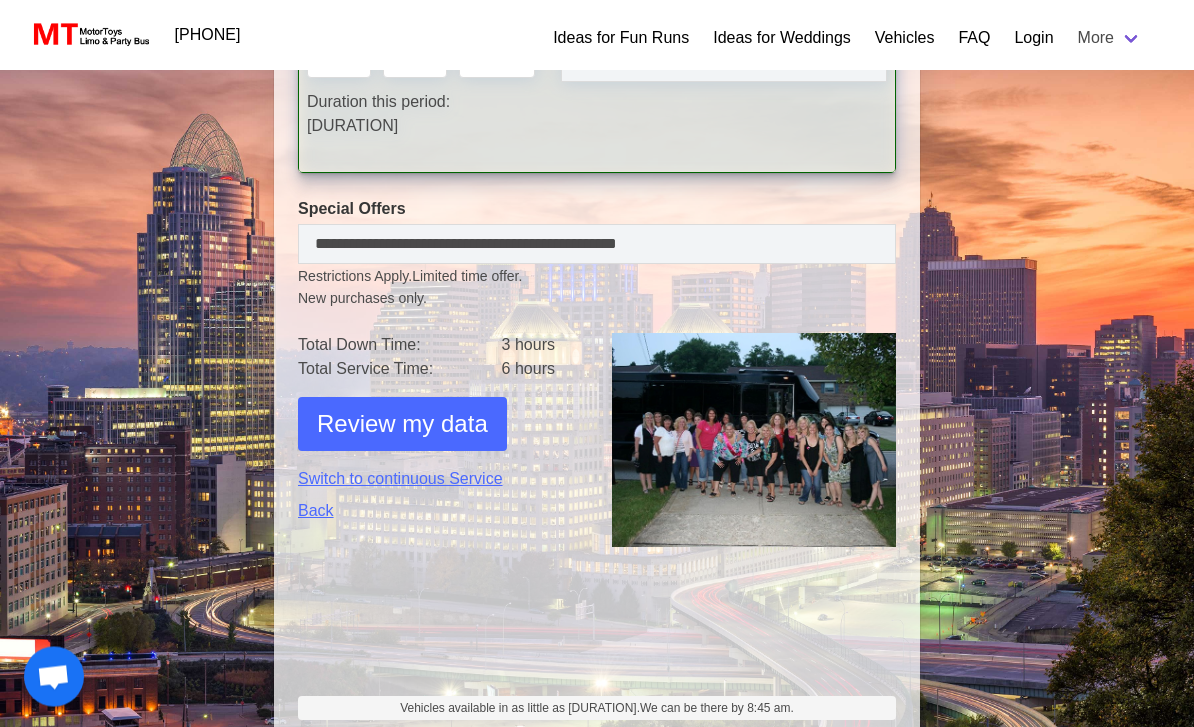 scroll, scrollTop: 888, scrollLeft: 0, axis: vertical 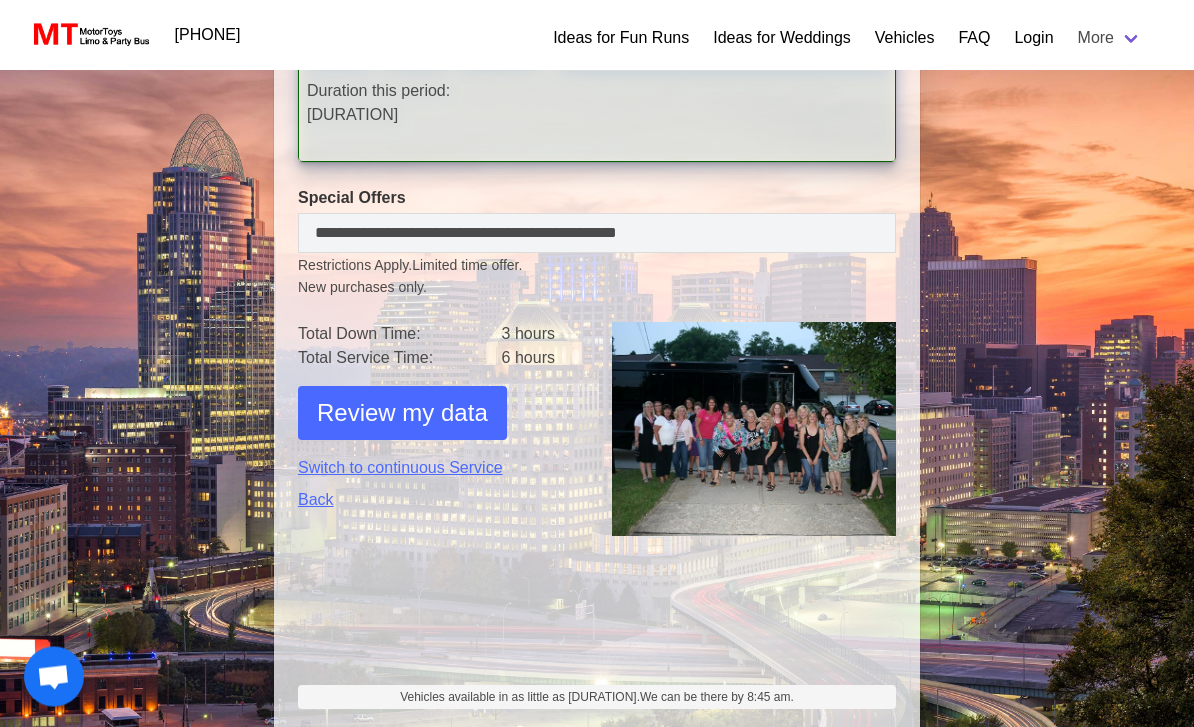 click on "Review my data" at bounding box center (402, 414) 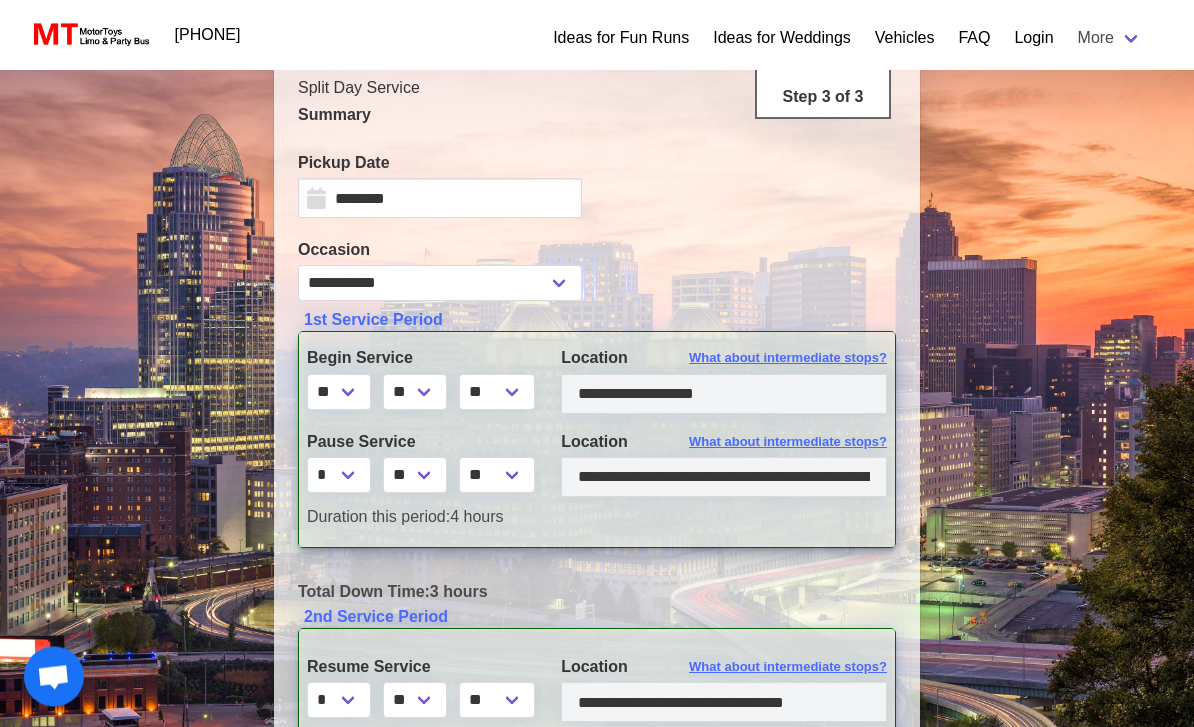 scroll, scrollTop: 356, scrollLeft: 0, axis: vertical 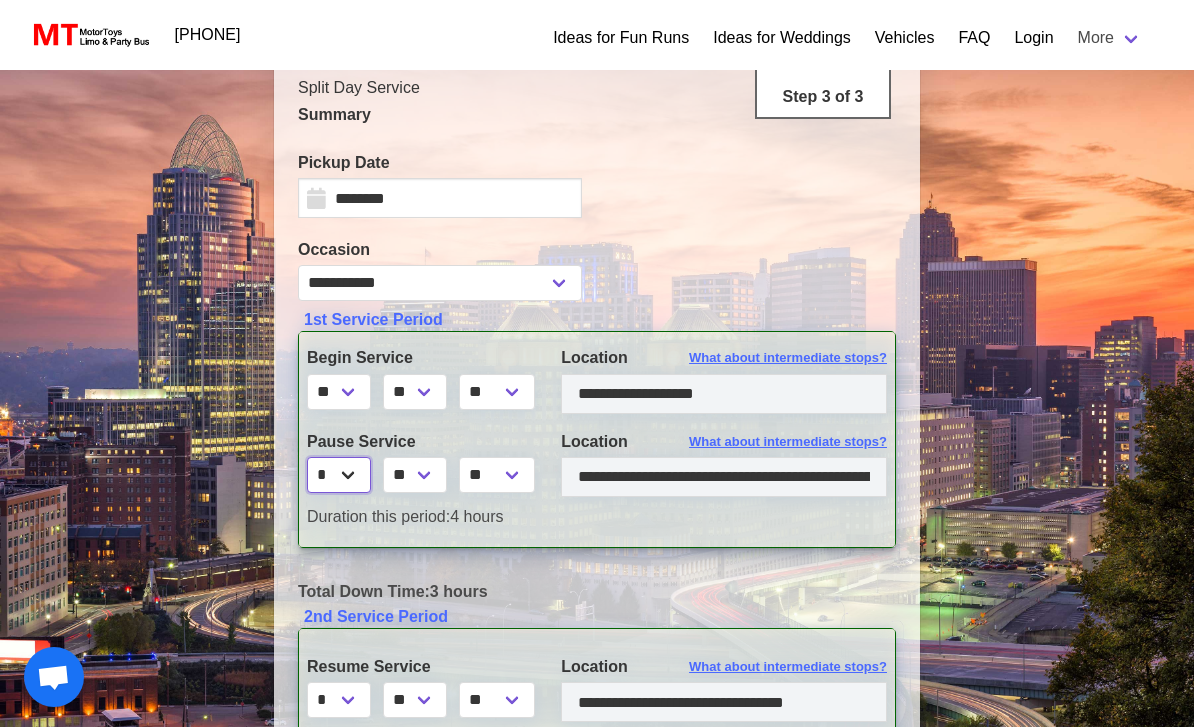 click on "* * * * * * * * * ** ** **" at bounding box center (339, 475) 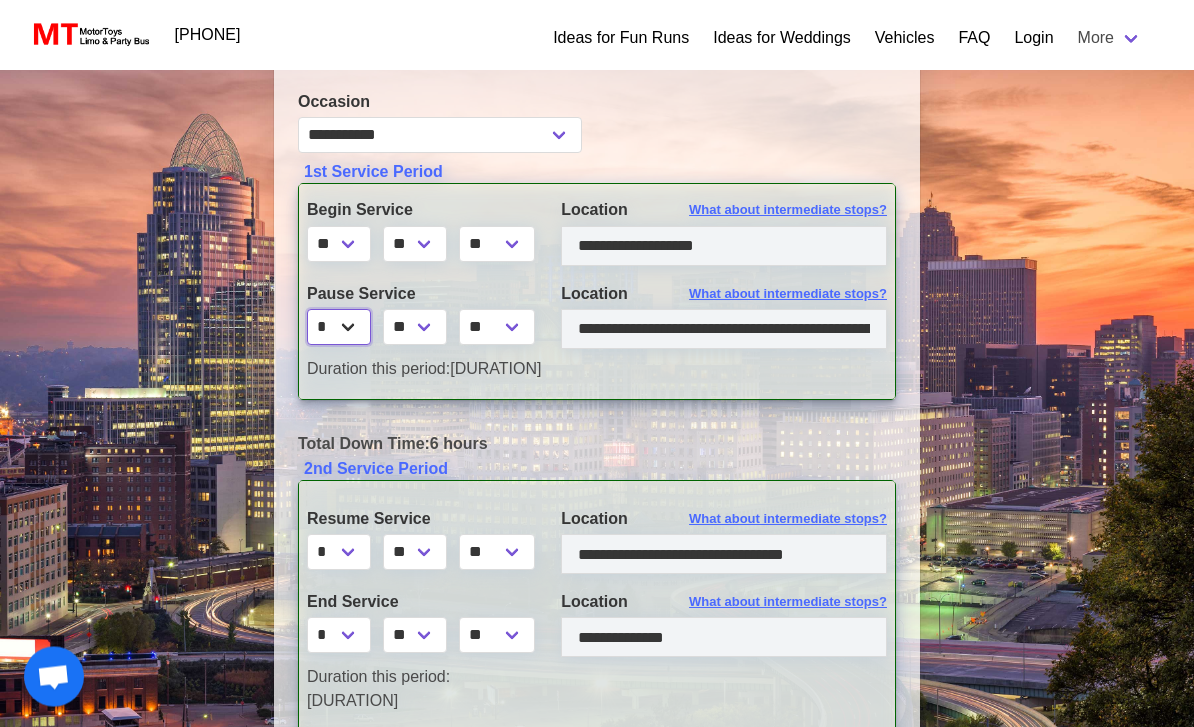 scroll, scrollTop: 504, scrollLeft: 0, axis: vertical 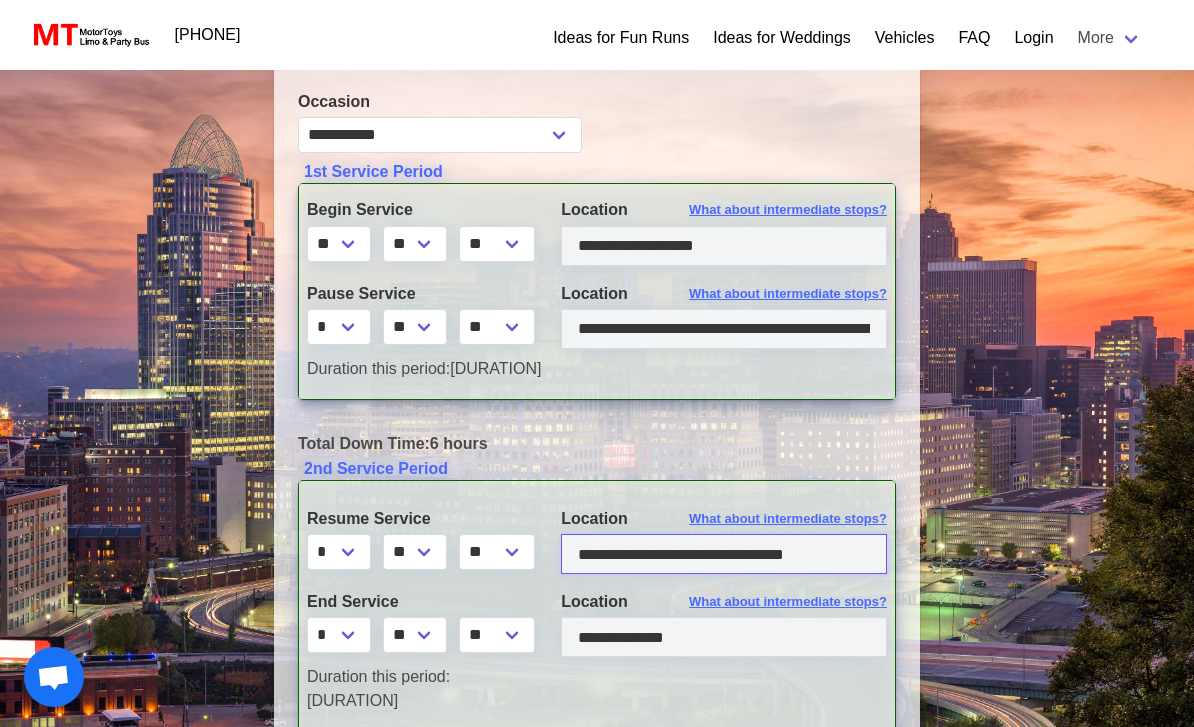 click at bounding box center [724, 554] 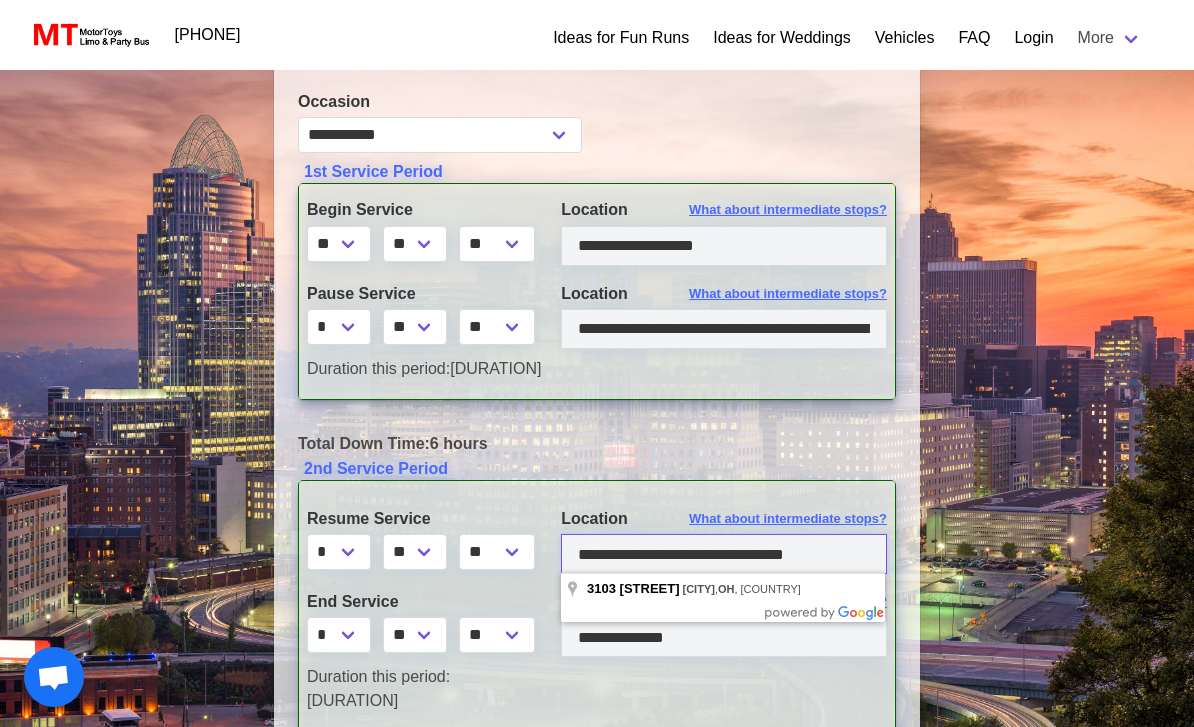 click at bounding box center [724, 554] 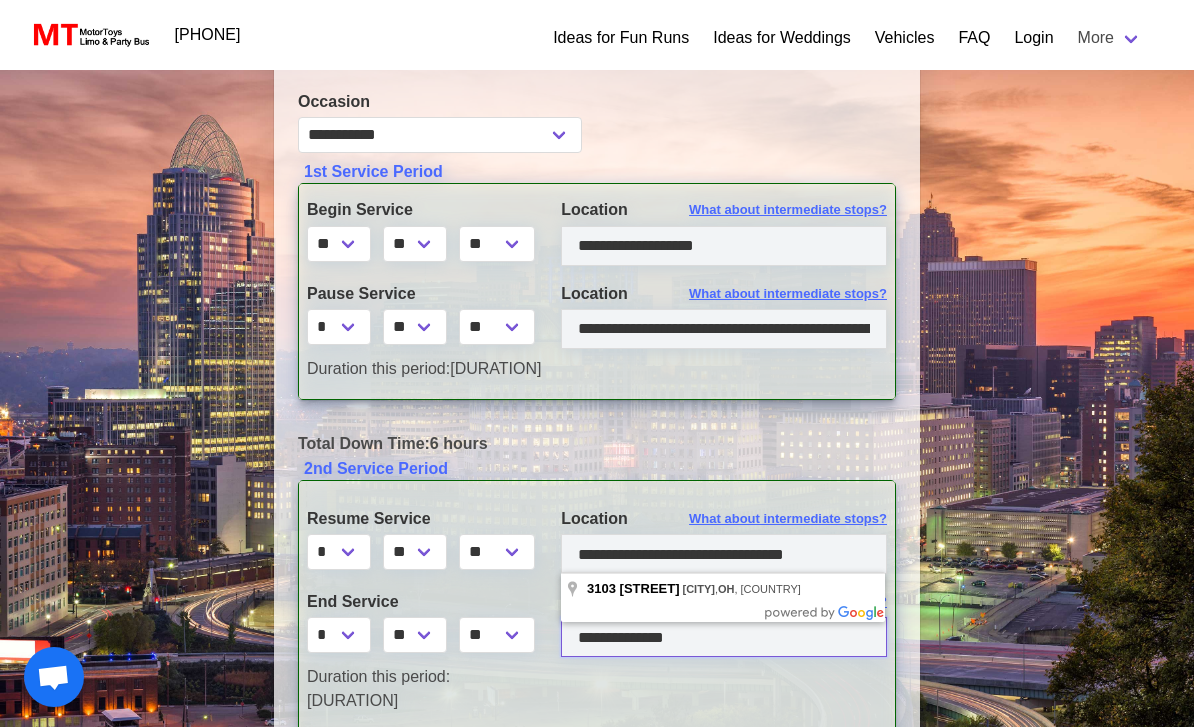click at bounding box center (724, 637) 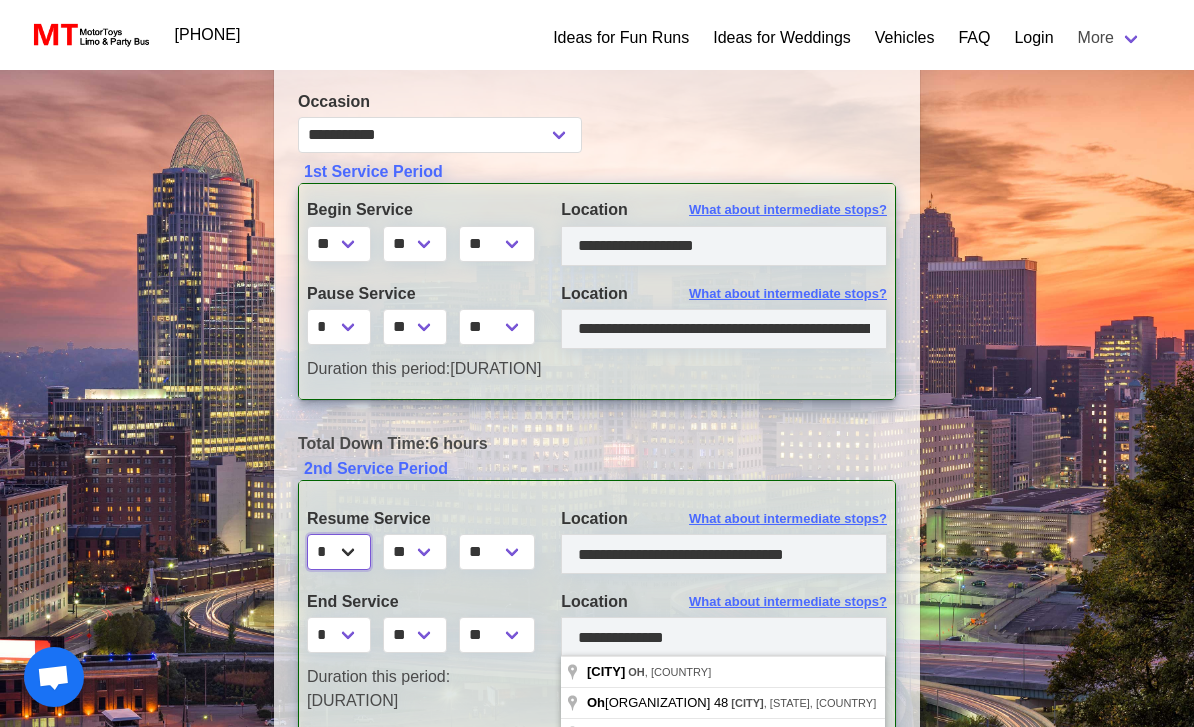 click on "* * * * * * * * * ** ** **" at bounding box center (339, 552) 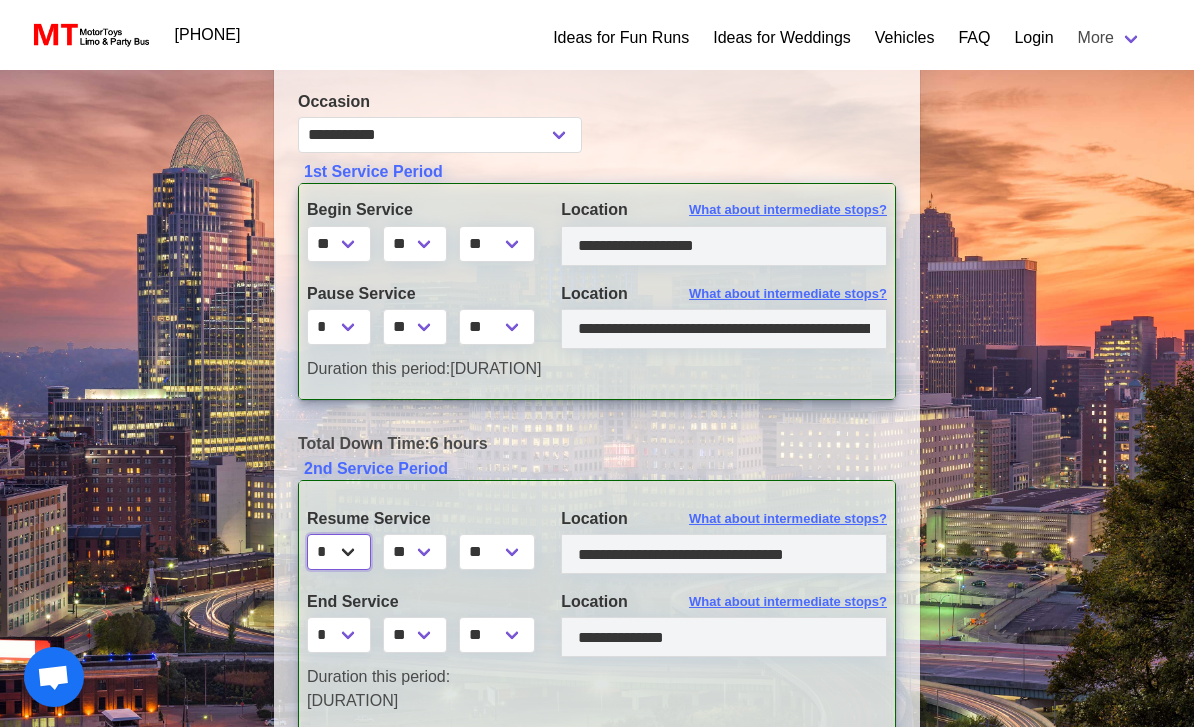 select on "*" 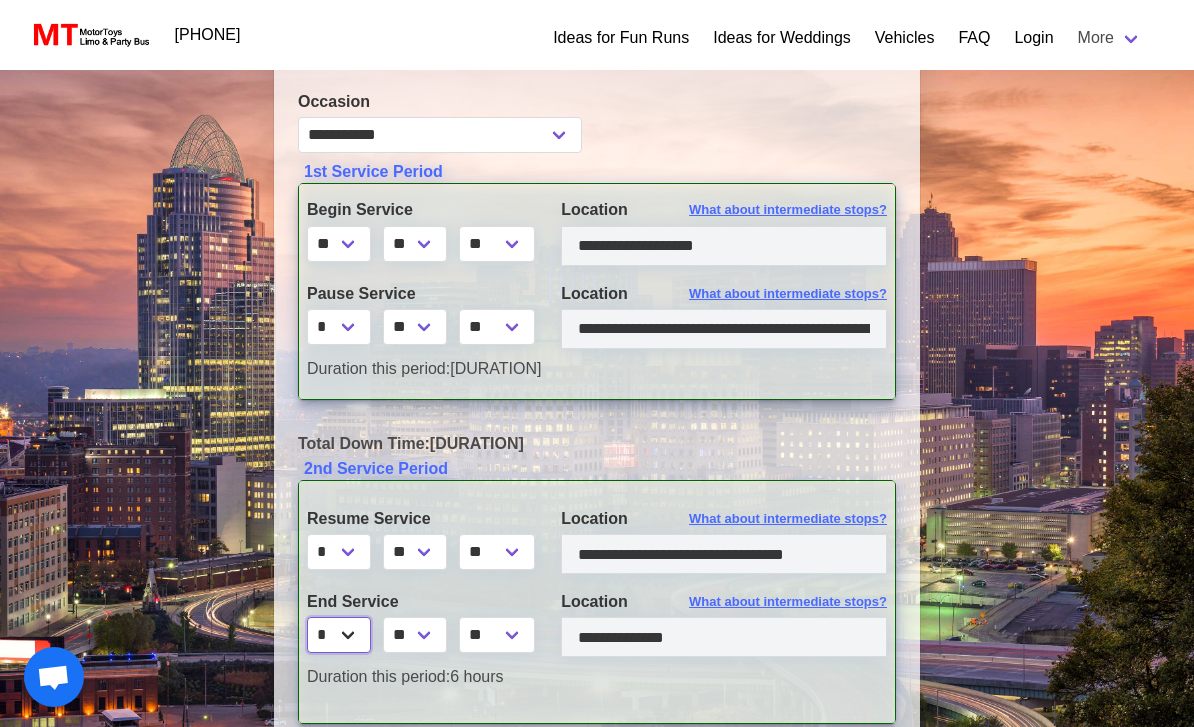 click on "* * * * * * * * * ** ** **" at bounding box center [339, 635] 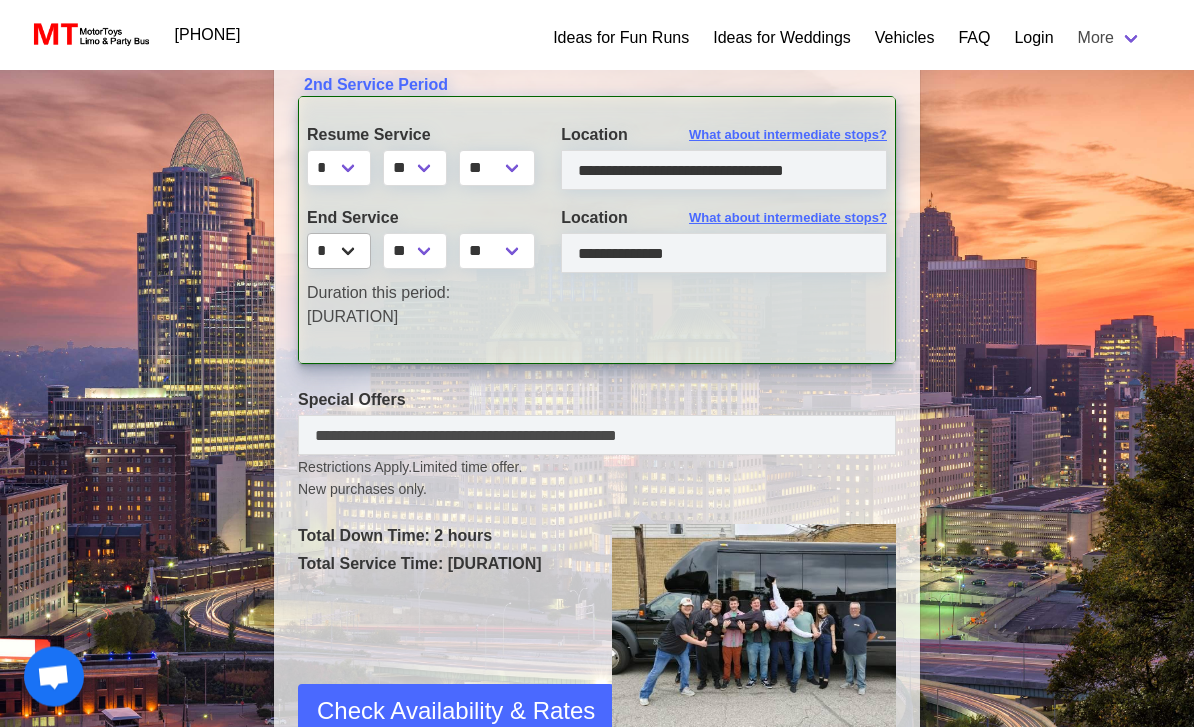 scroll, scrollTop: 888, scrollLeft: 0, axis: vertical 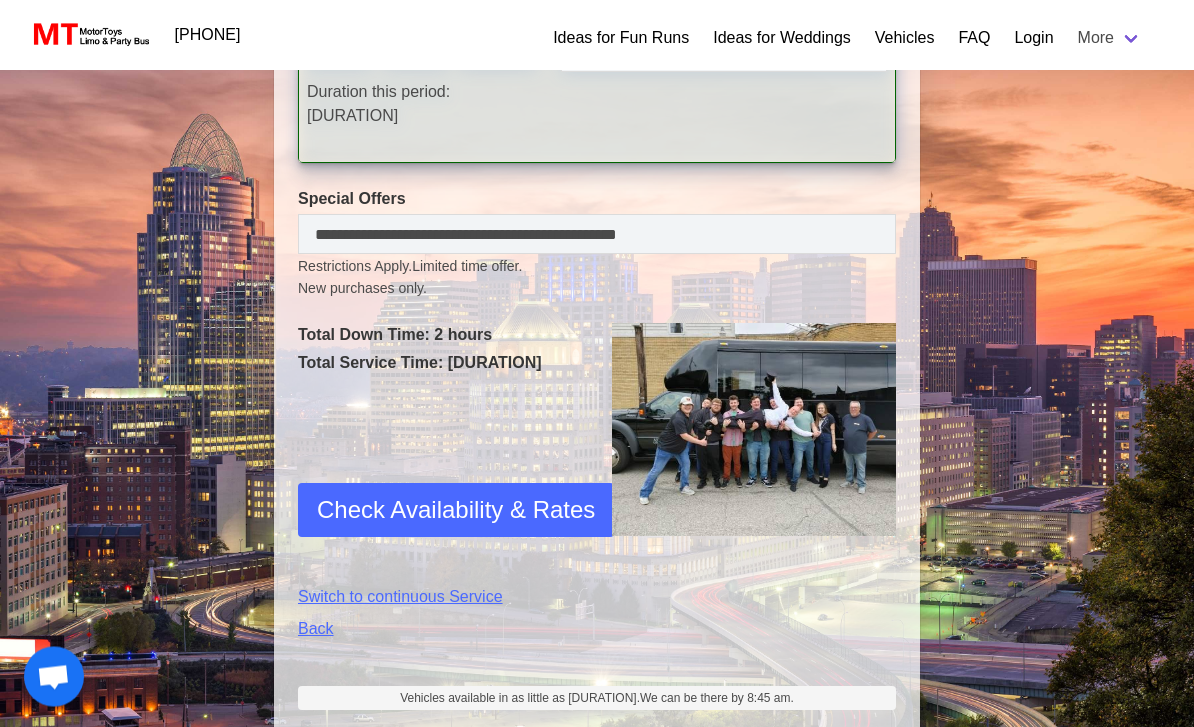 click on "Check Availability & Rates" at bounding box center (456, 511) 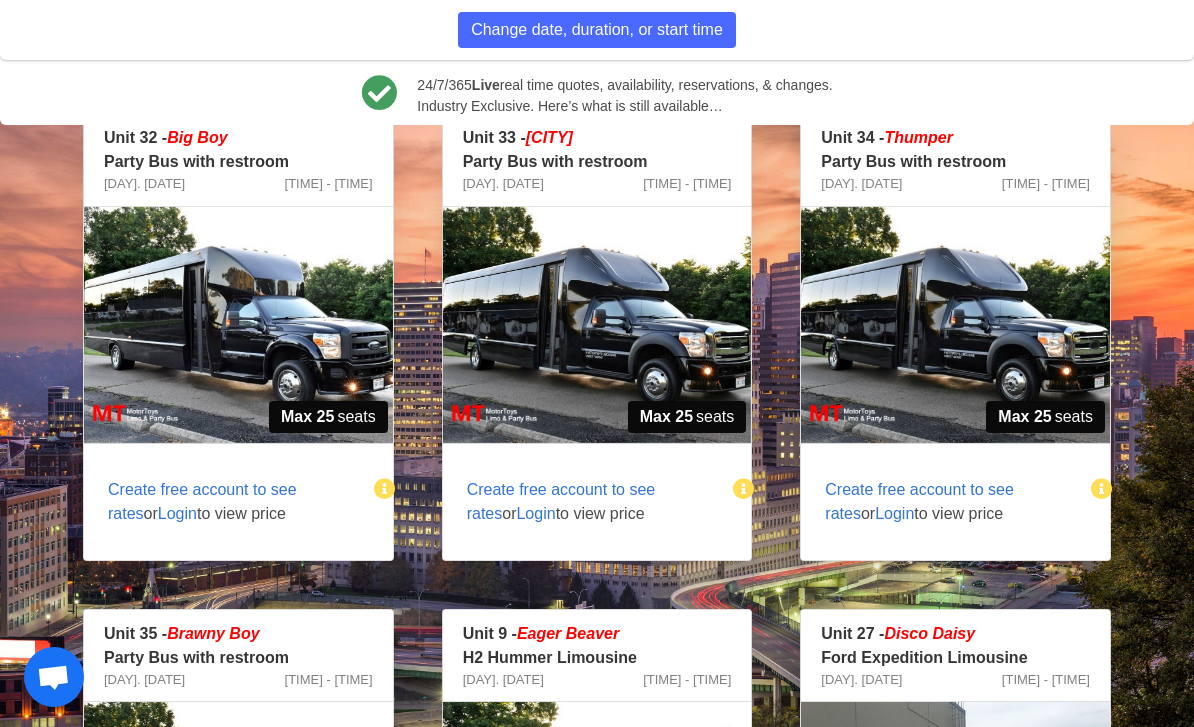 scroll, scrollTop: 301, scrollLeft: 0, axis: vertical 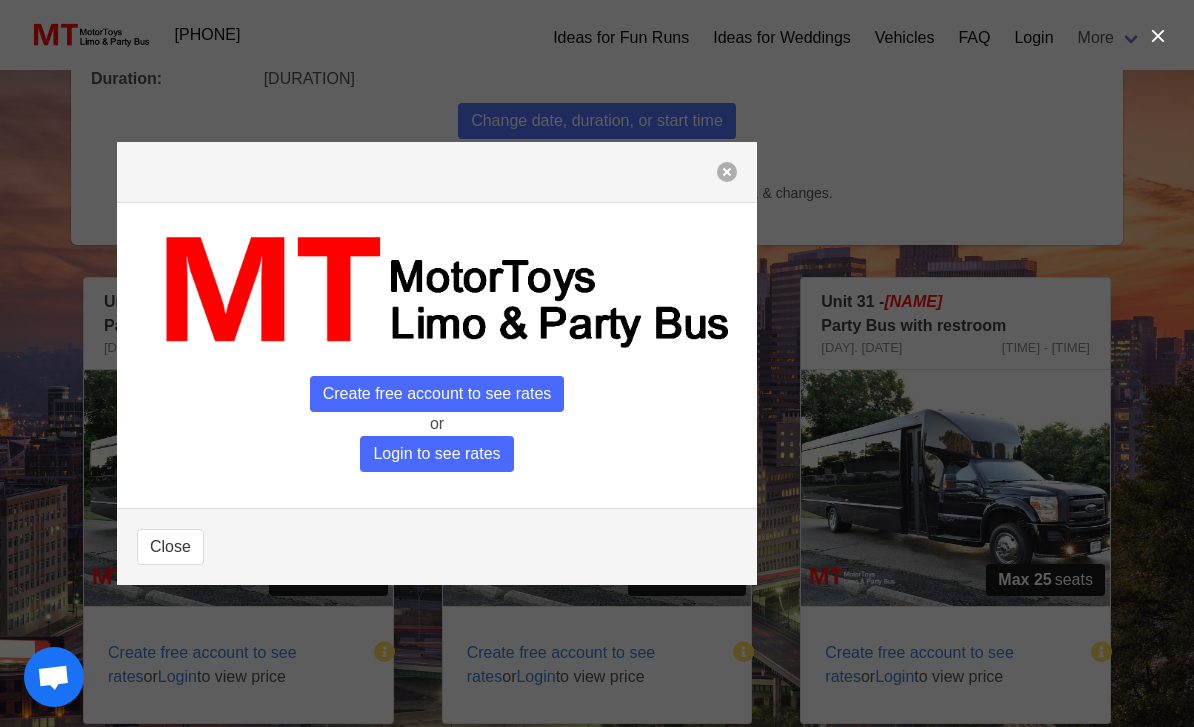 click at bounding box center (727, 172) 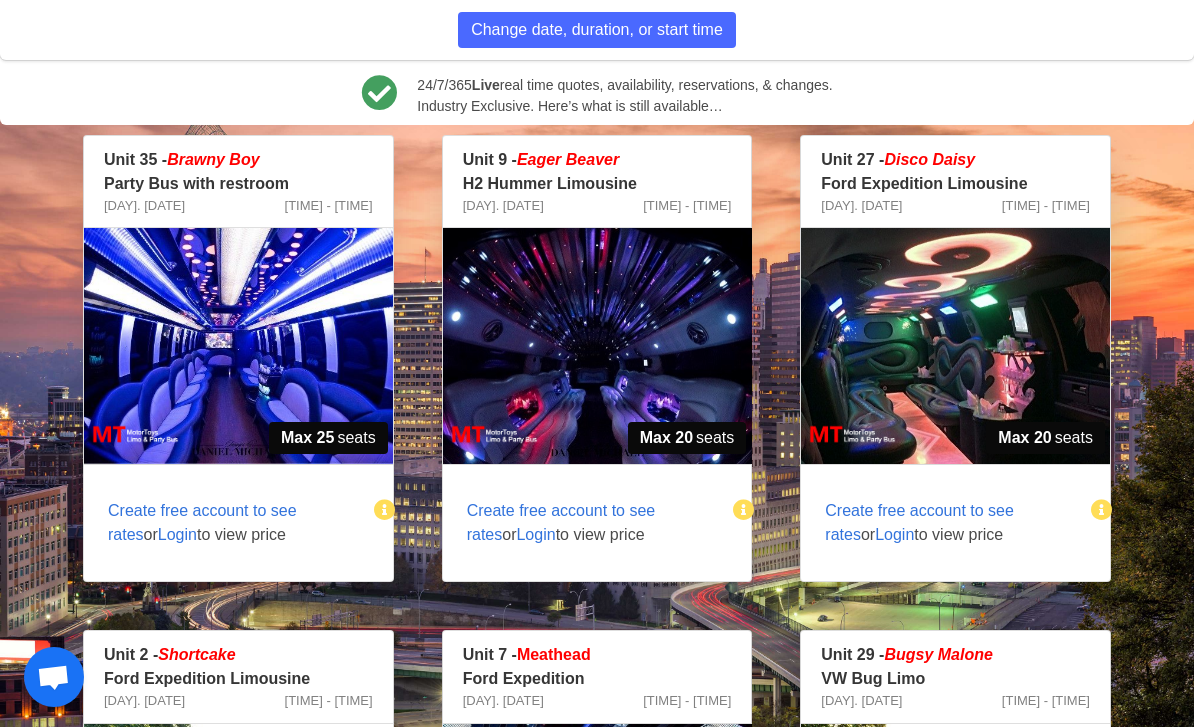 scroll, scrollTop: 1319, scrollLeft: 0, axis: vertical 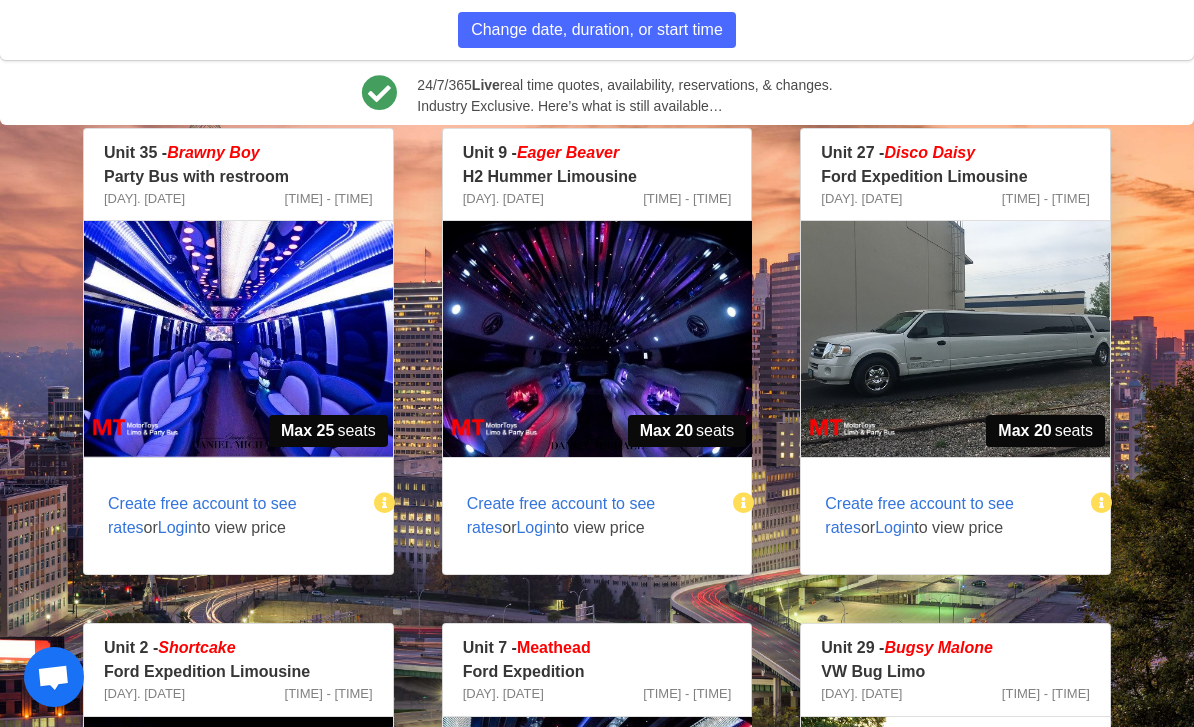 click at bounding box center [597, 339] 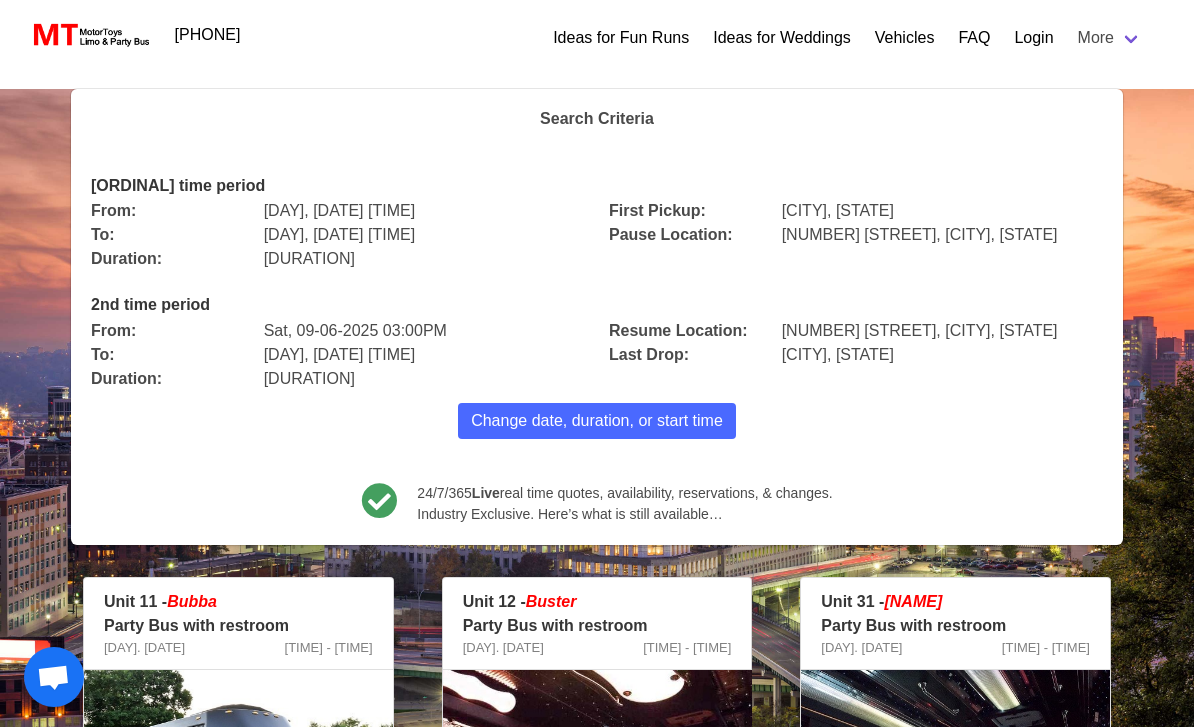 scroll, scrollTop: 0, scrollLeft: 0, axis: both 